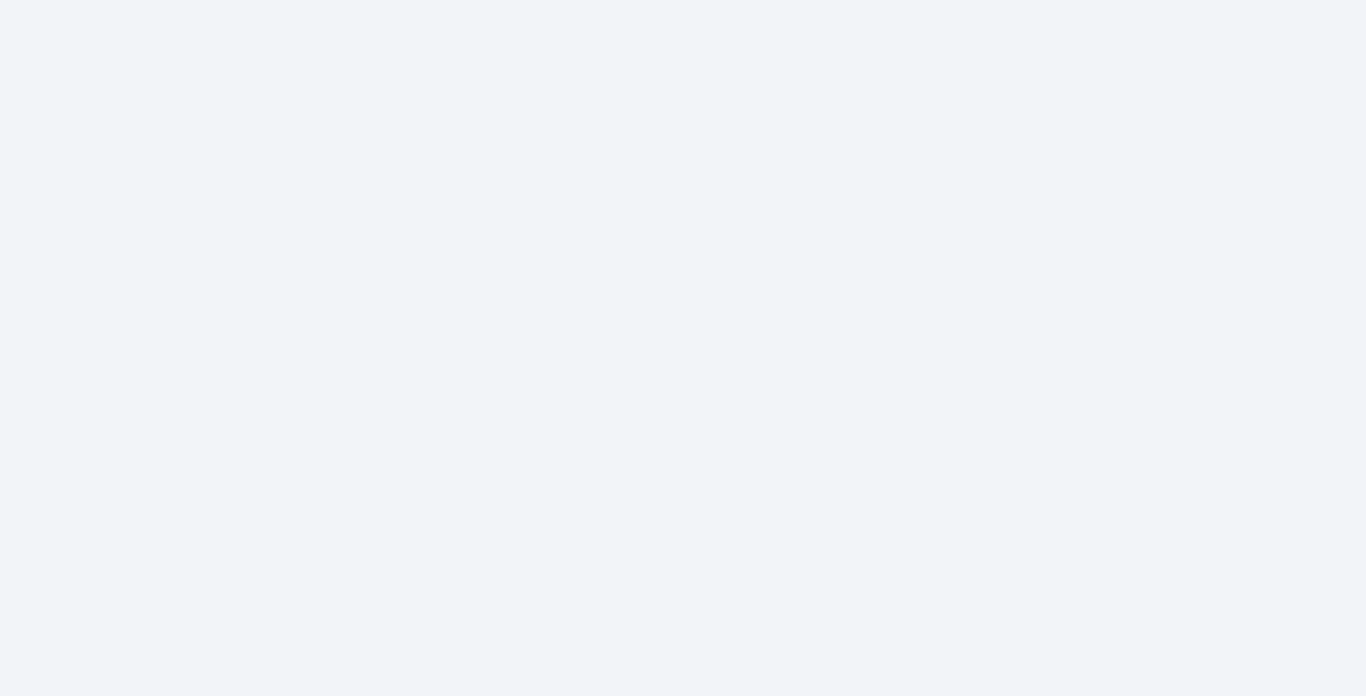 scroll, scrollTop: 0, scrollLeft: 0, axis: both 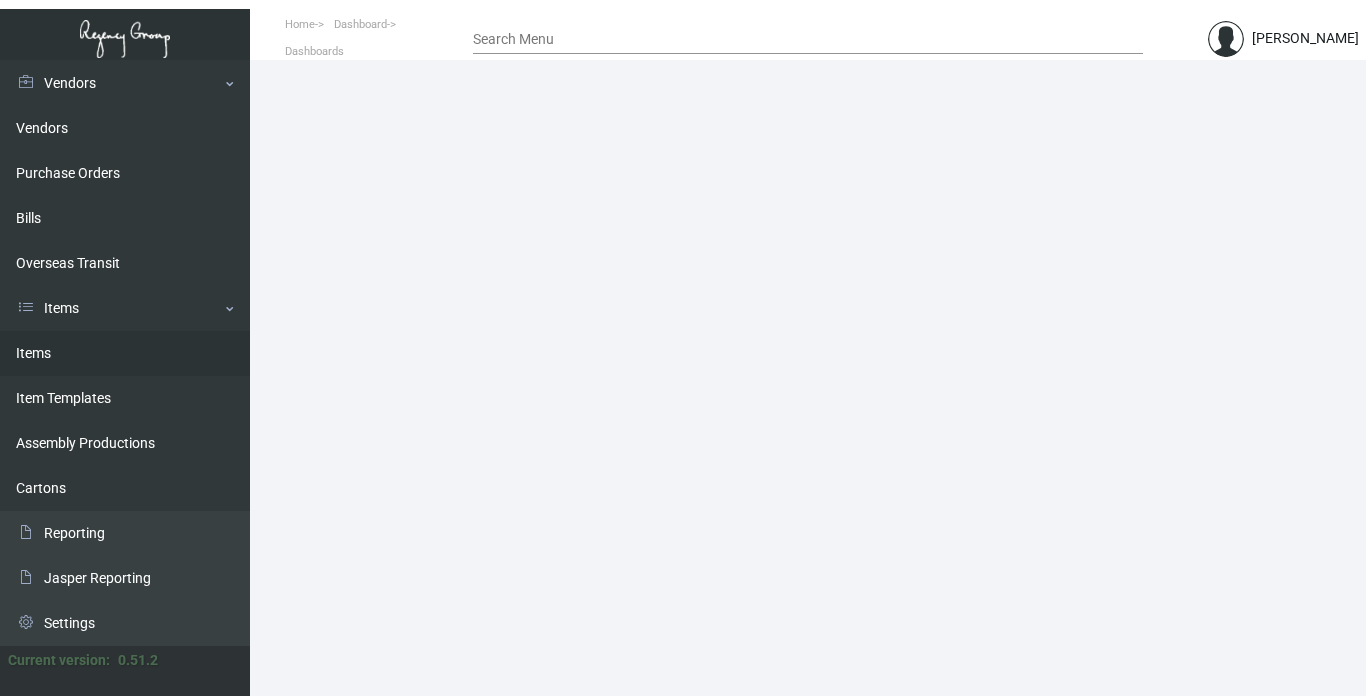 click on "Items" 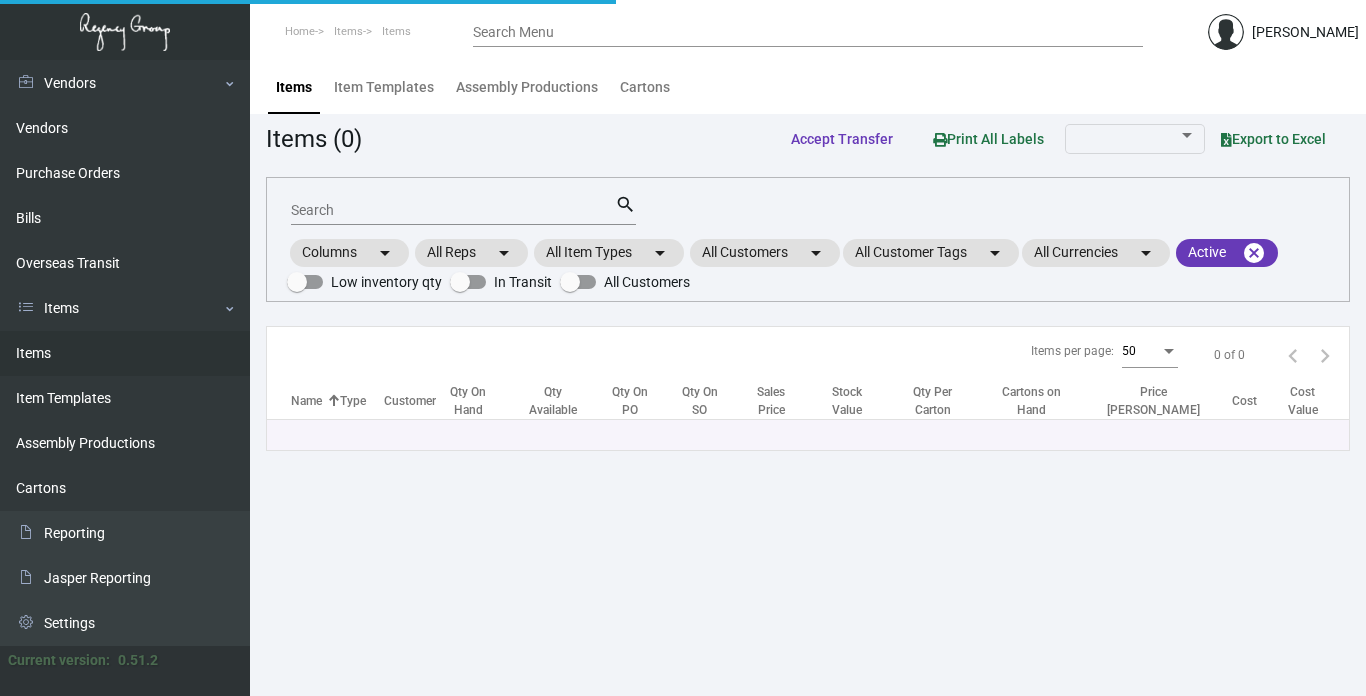click on "Search" at bounding box center [453, 211] 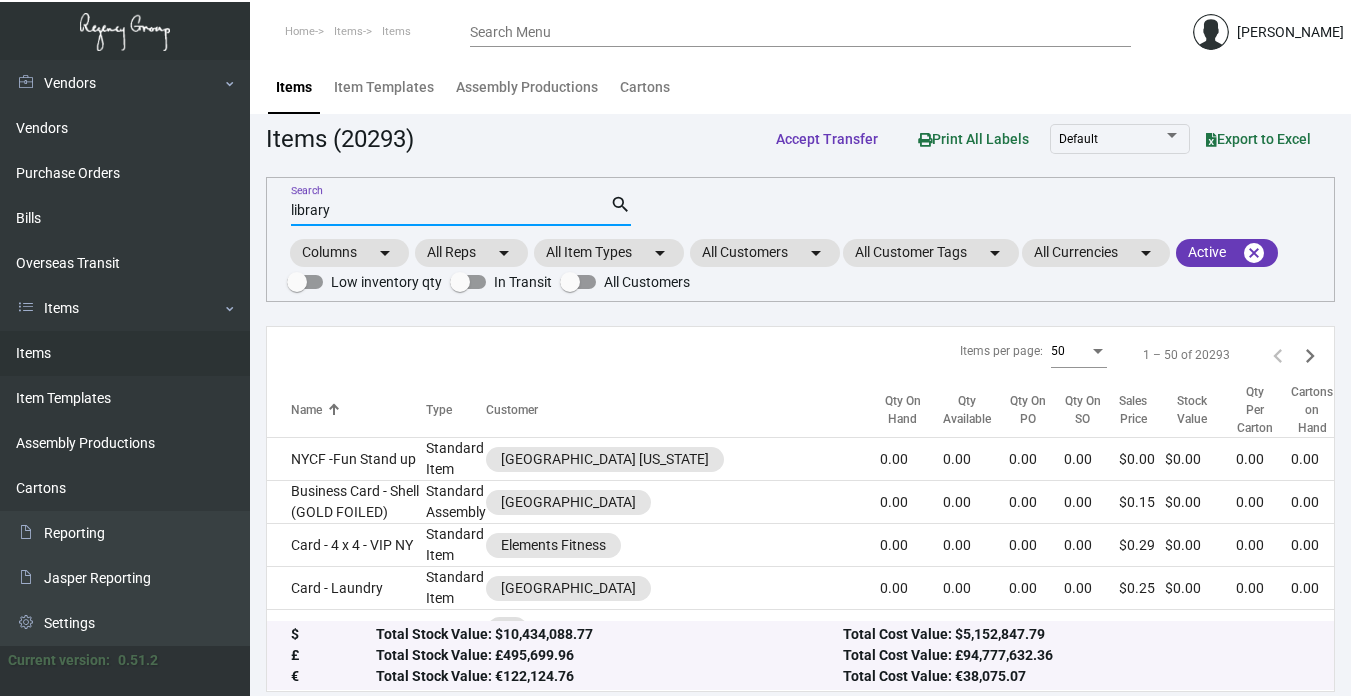 type on "library" 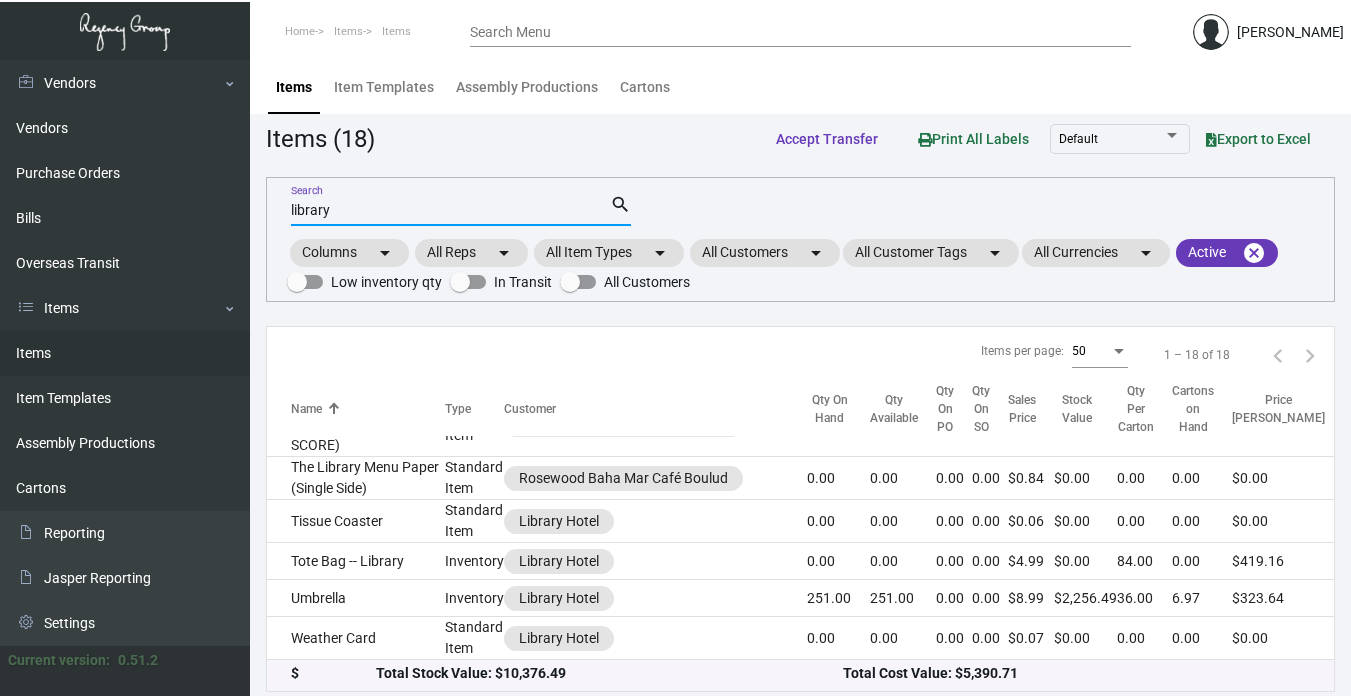 scroll, scrollTop: 622, scrollLeft: 0, axis: vertical 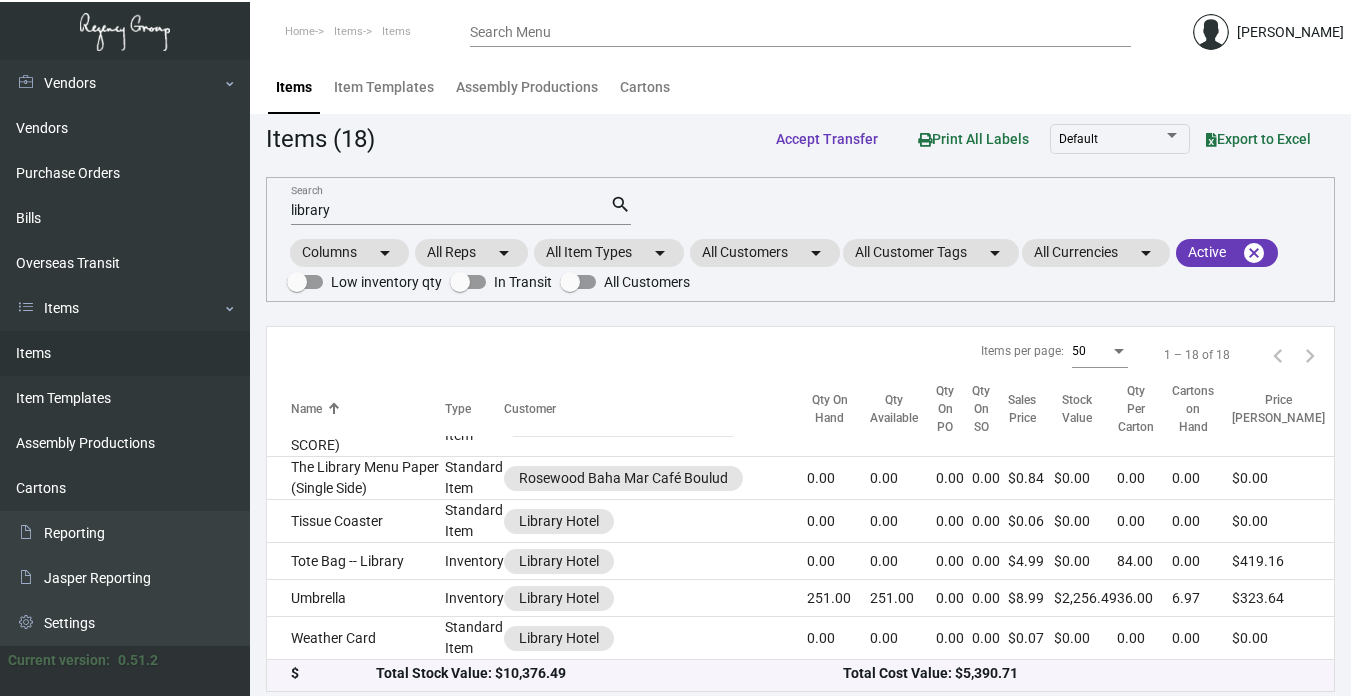 click on "Slipper -- Library" 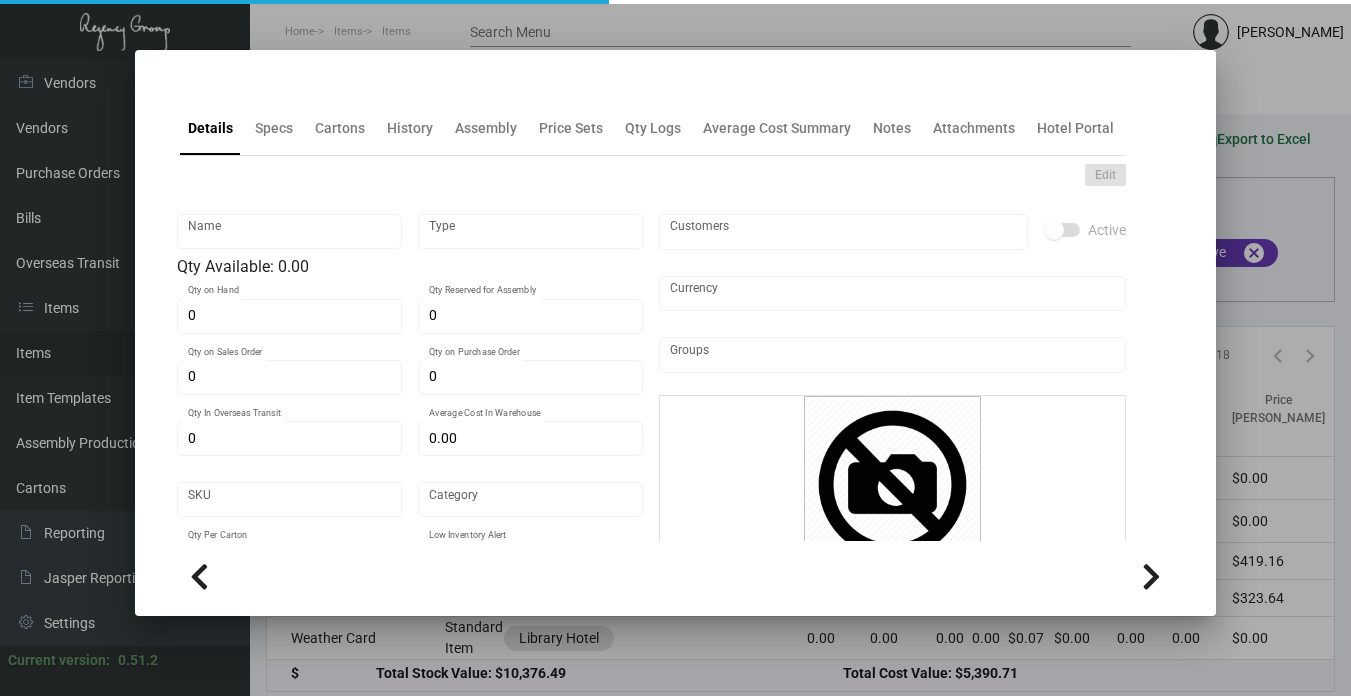 type on "Slipper -- Library" 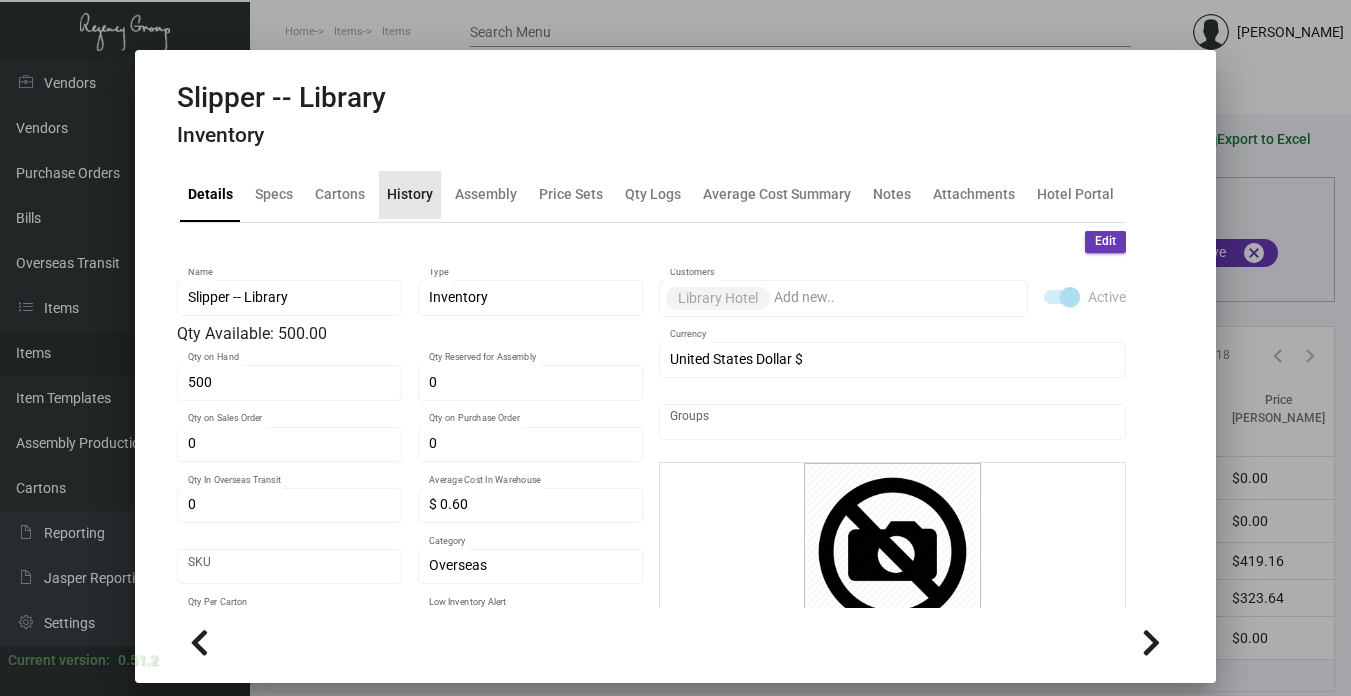 click on "History" at bounding box center (410, 194) 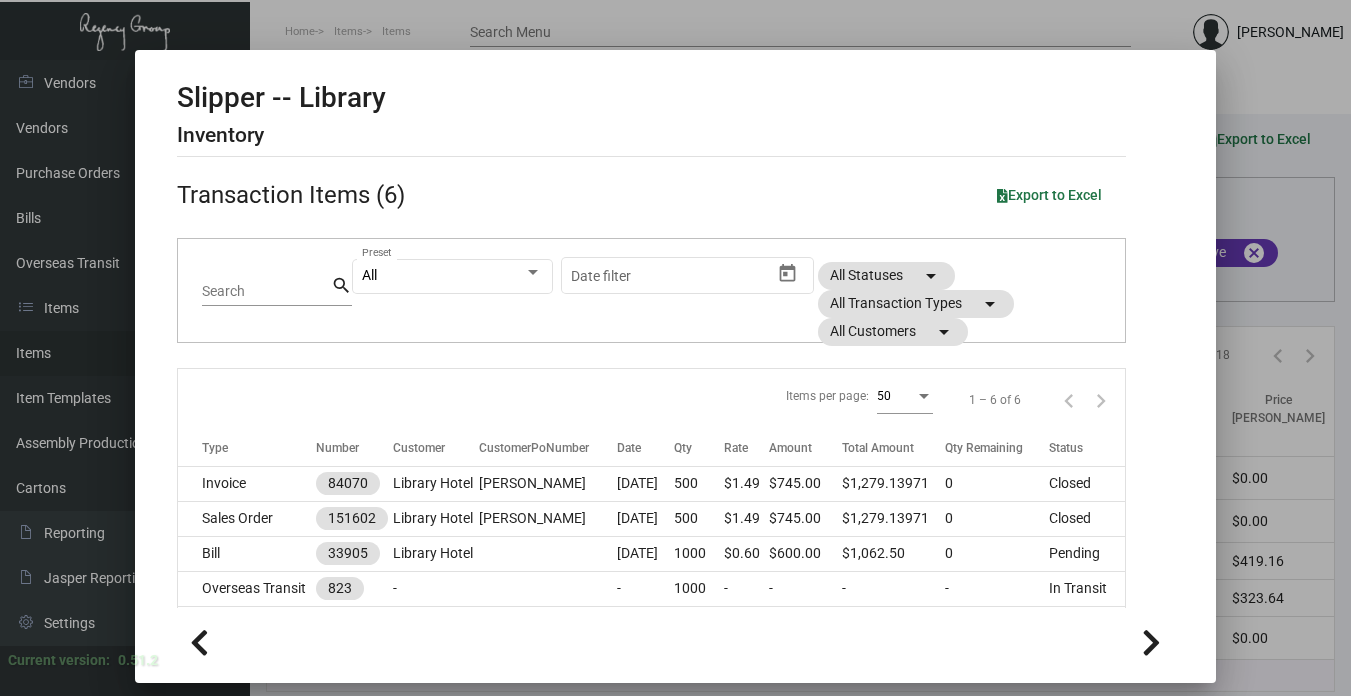 scroll, scrollTop: 182, scrollLeft: 0, axis: vertical 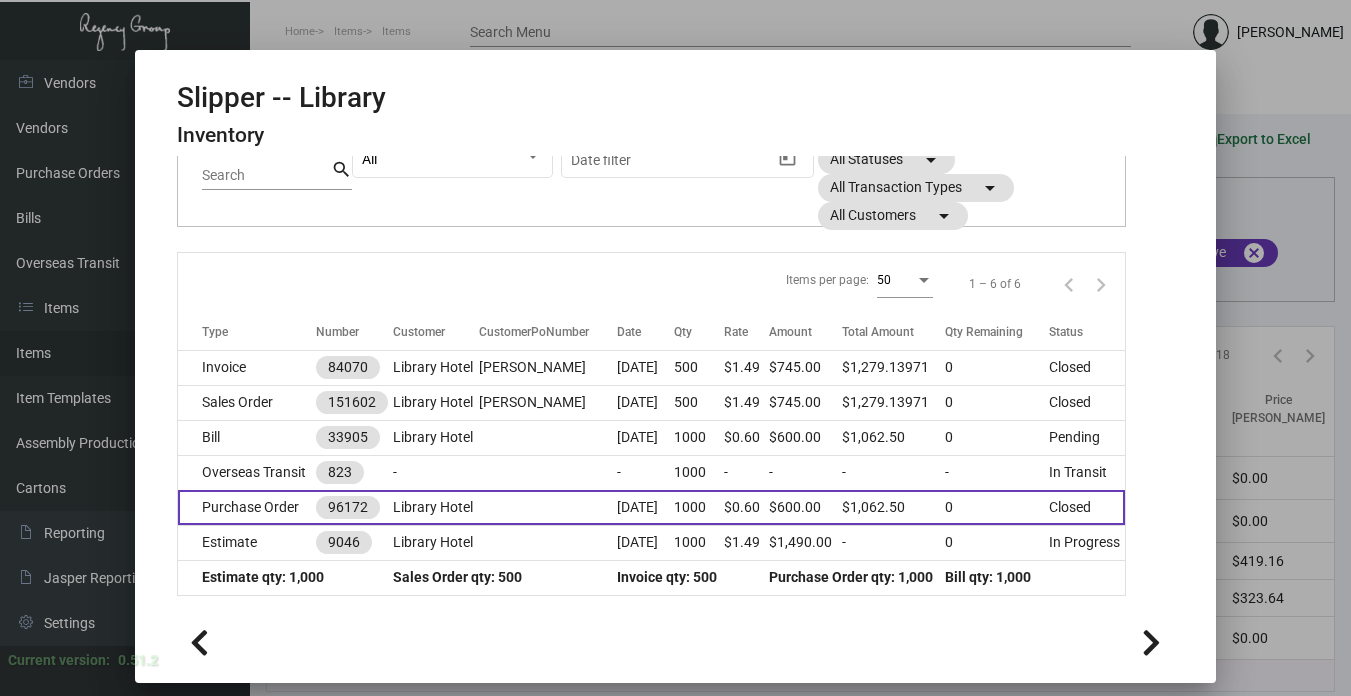 click at bounding box center (548, 507) 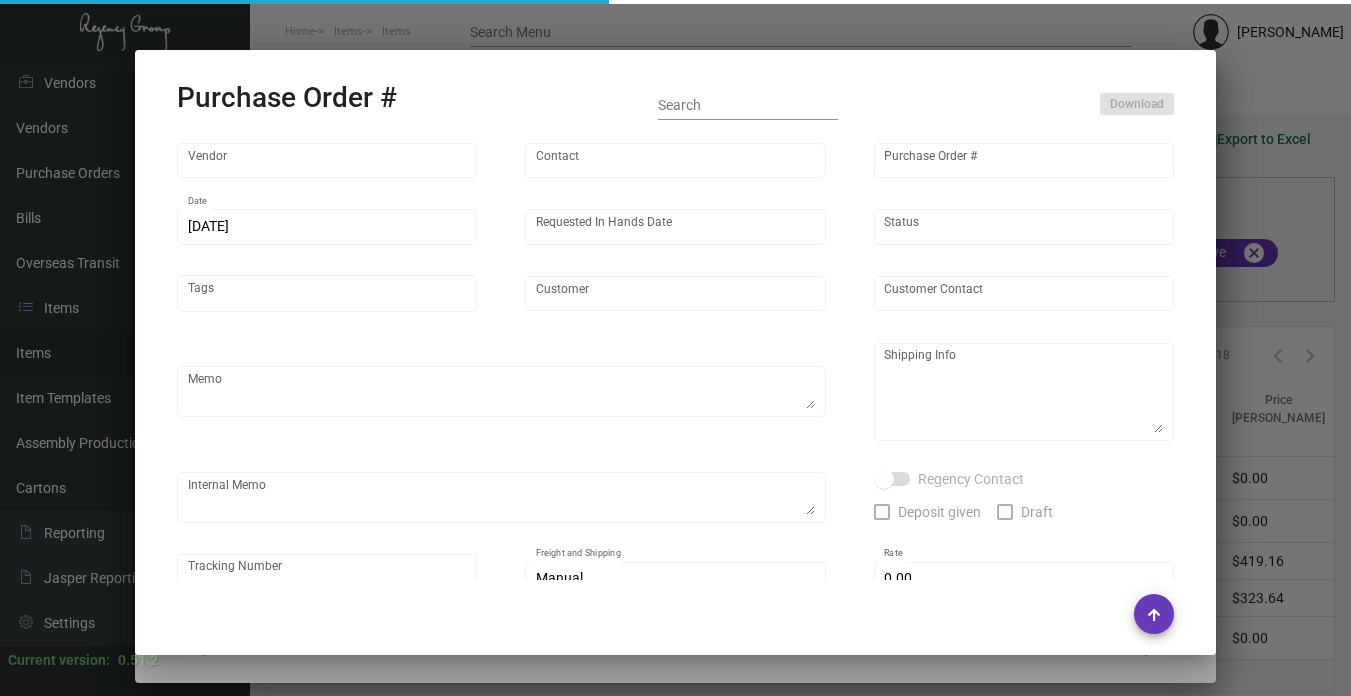 type on "Hangzhou Lefan Leisure Product Co. LTD" 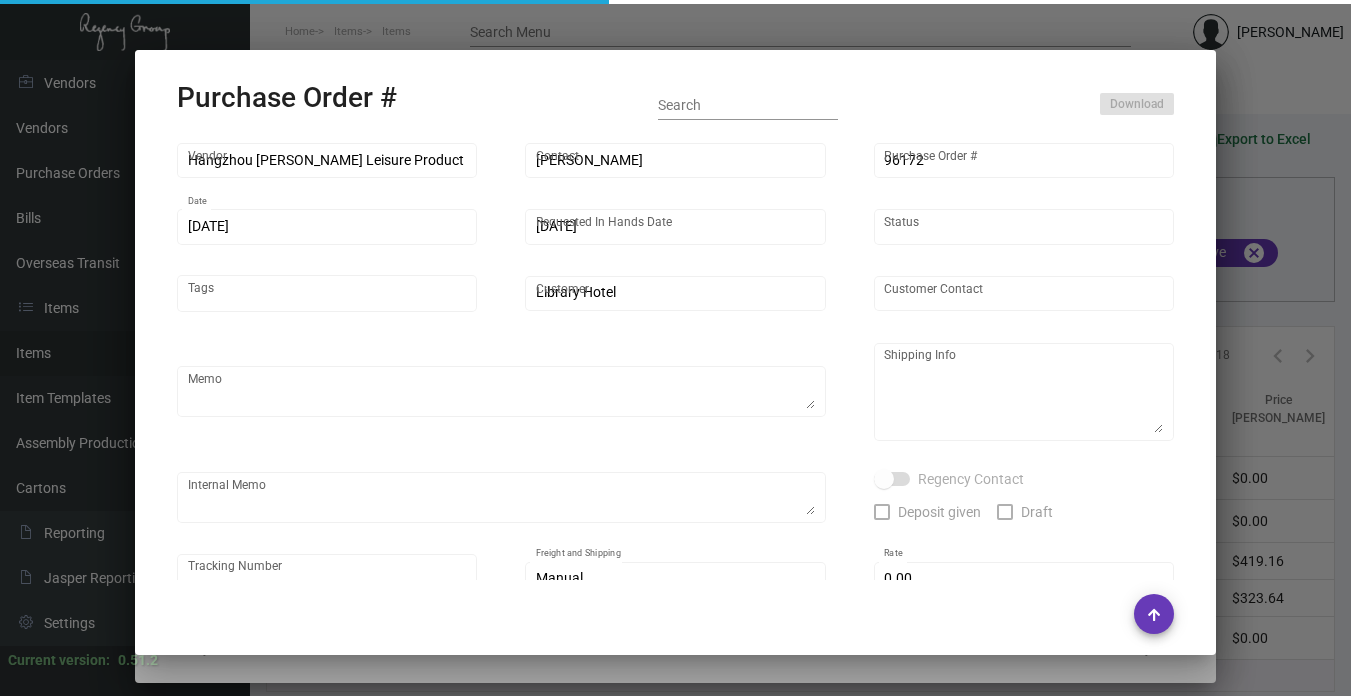 type on "Process after sample approval" 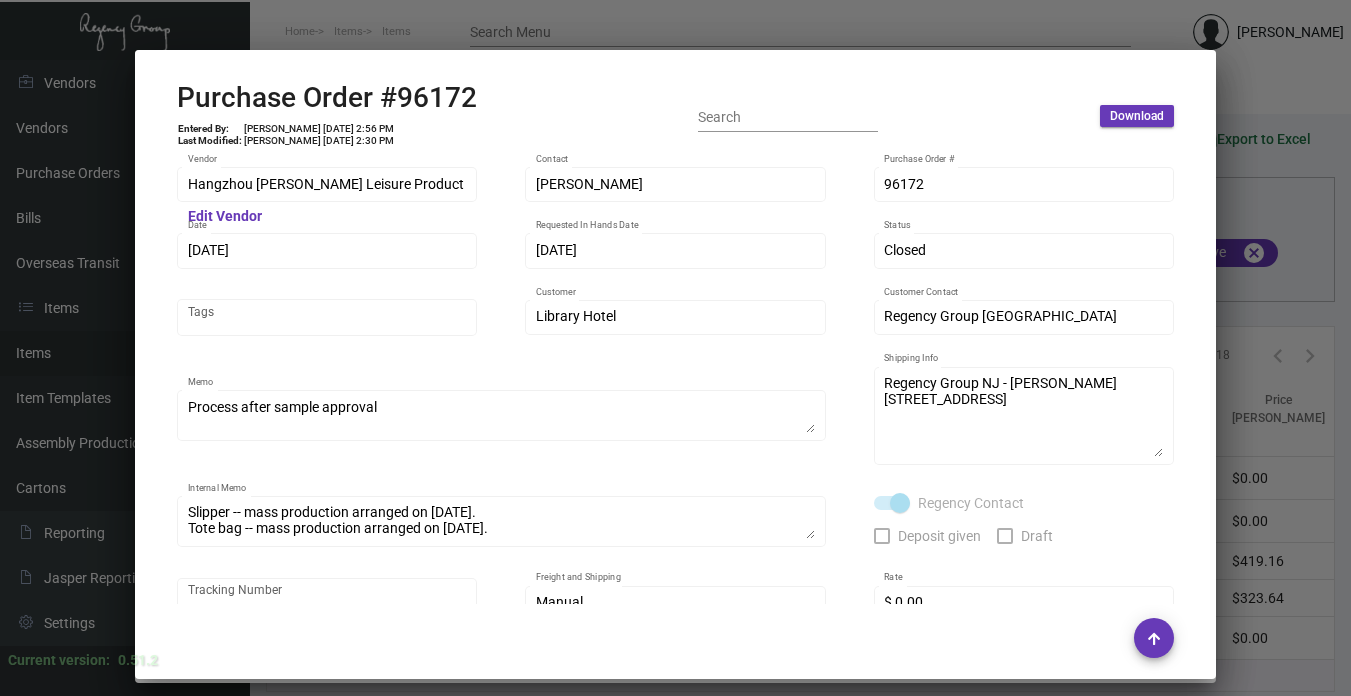 scroll, scrollTop: 100, scrollLeft: 0, axis: vertical 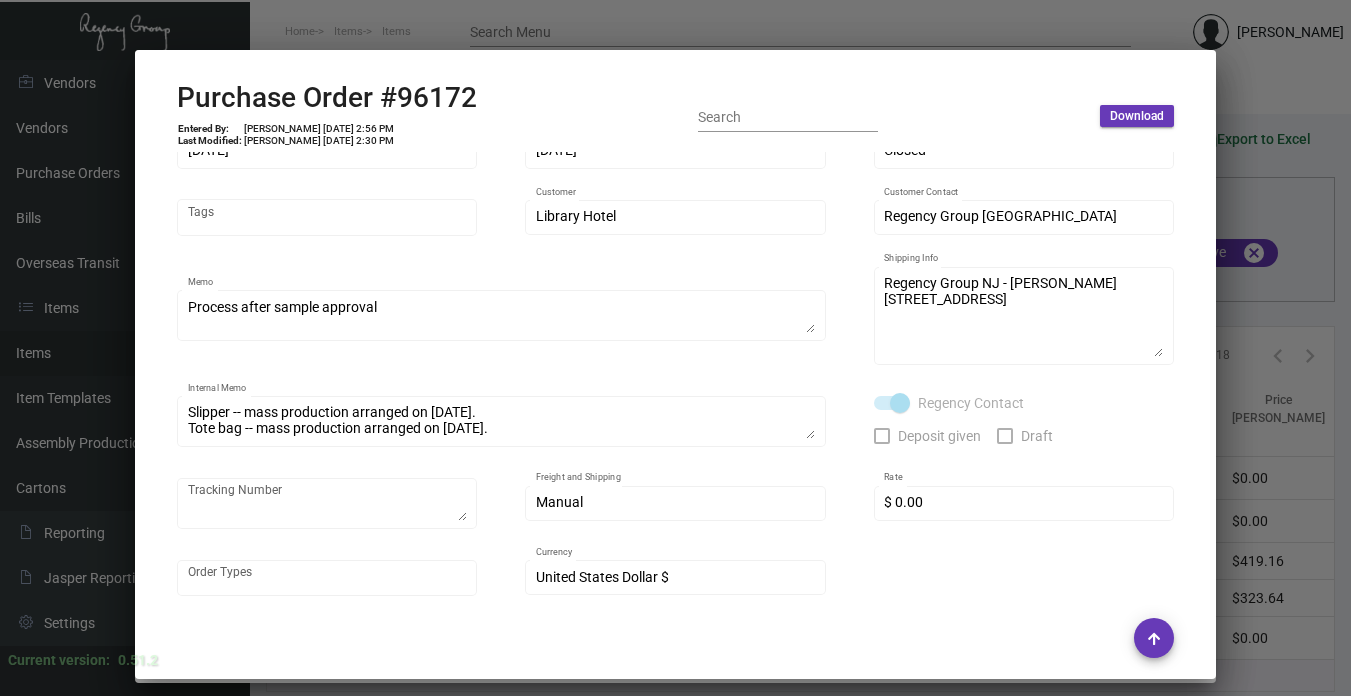 click at bounding box center [675, 348] 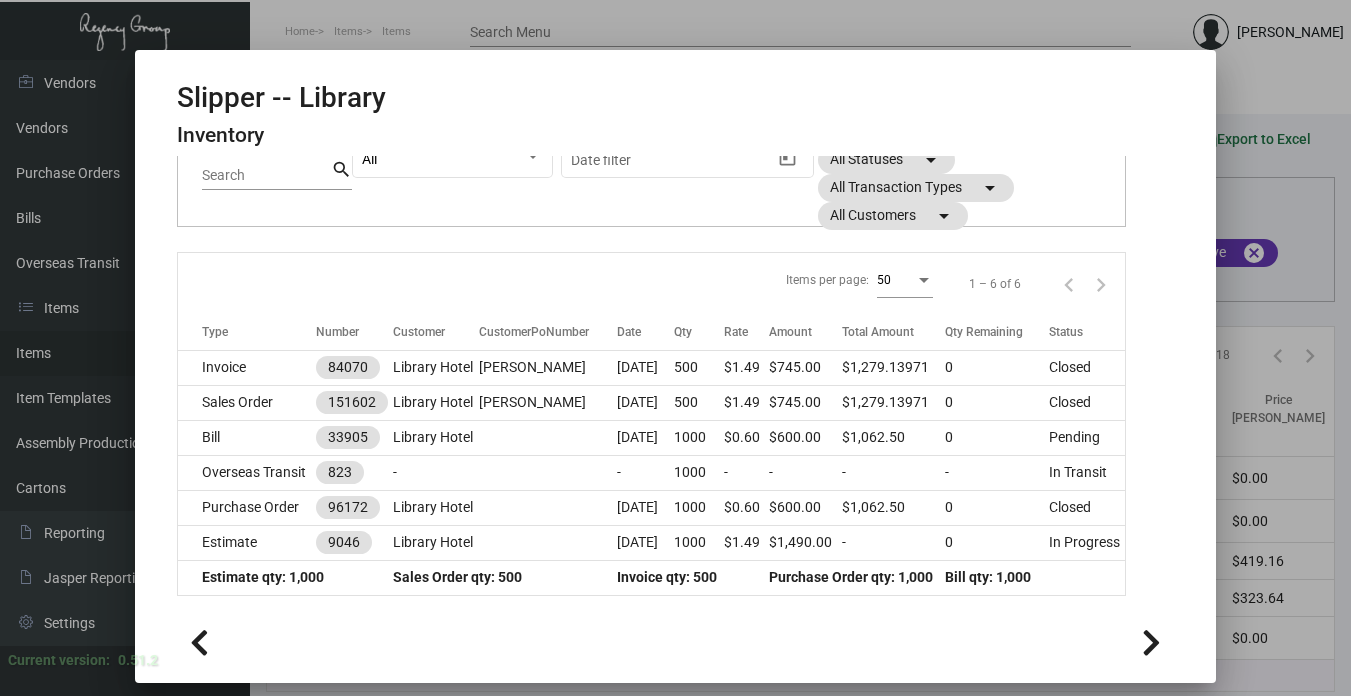 click at bounding box center [675, 348] 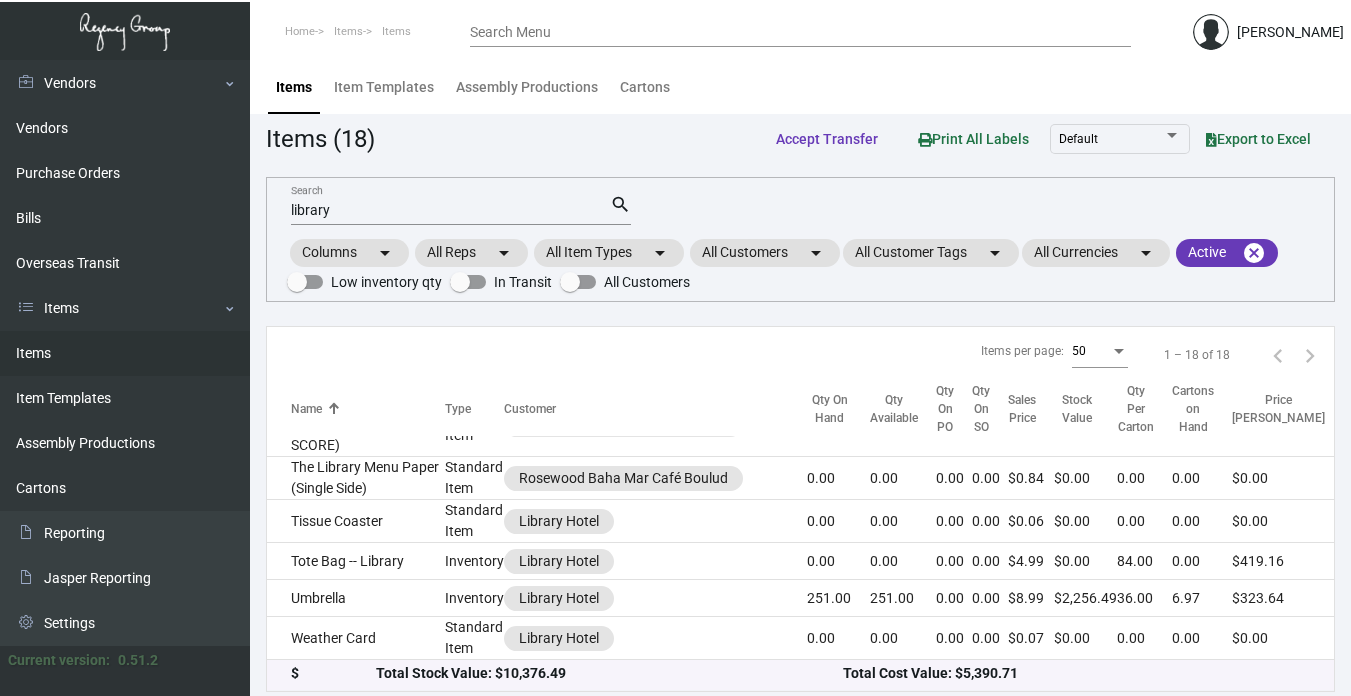 click on "Inventory" 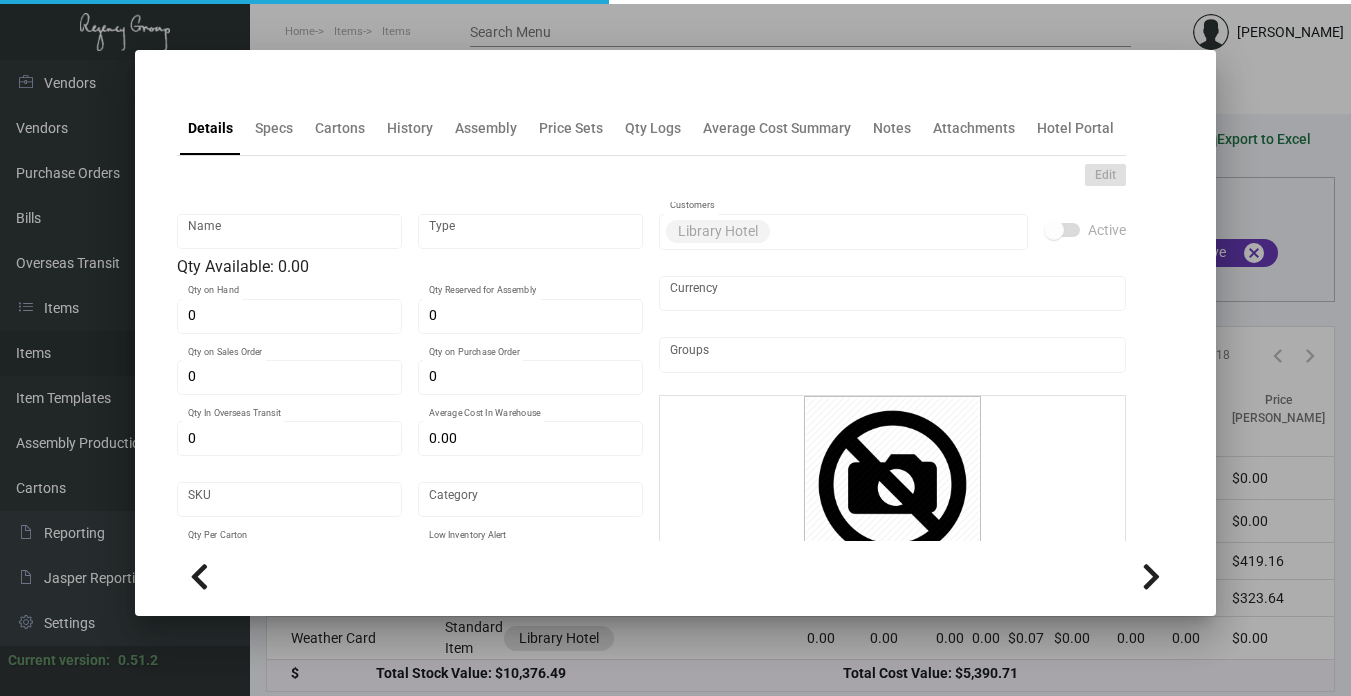 type on "Slipper -- Library" 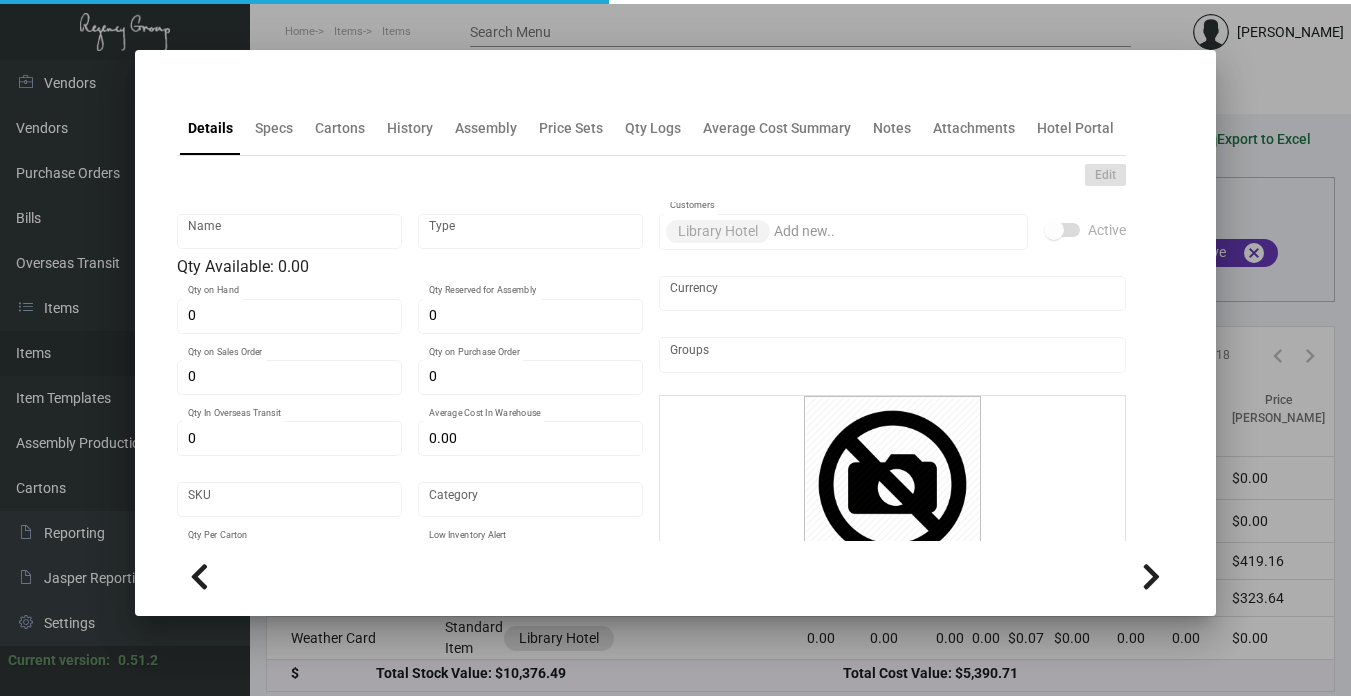 type on "Inventory" 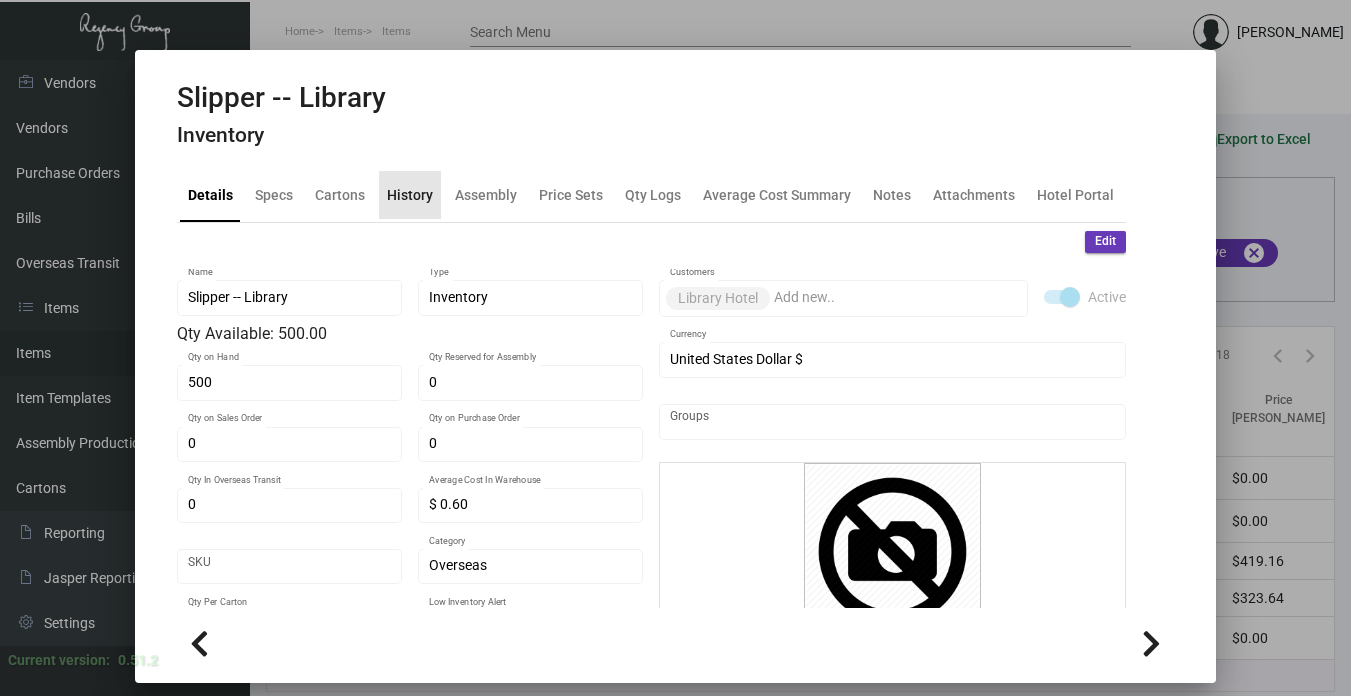 click on "History" at bounding box center (410, 194) 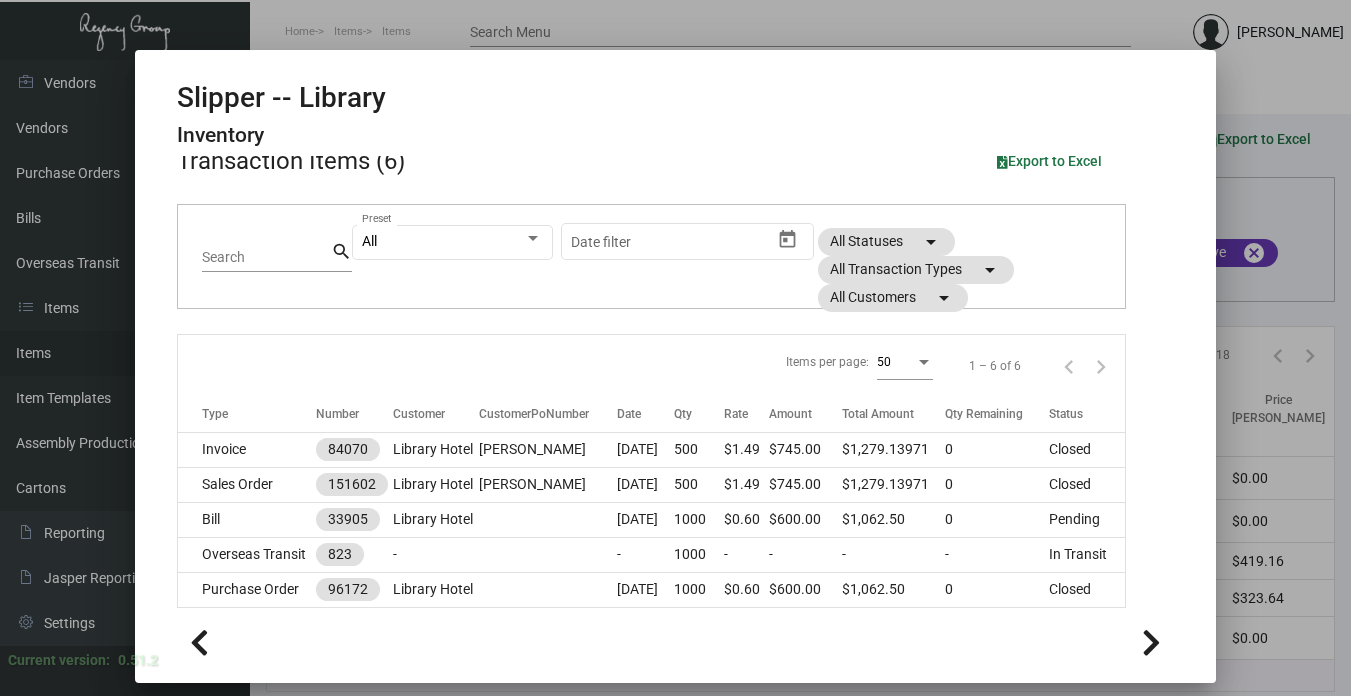 scroll, scrollTop: 182, scrollLeft: 0, axis: vertical 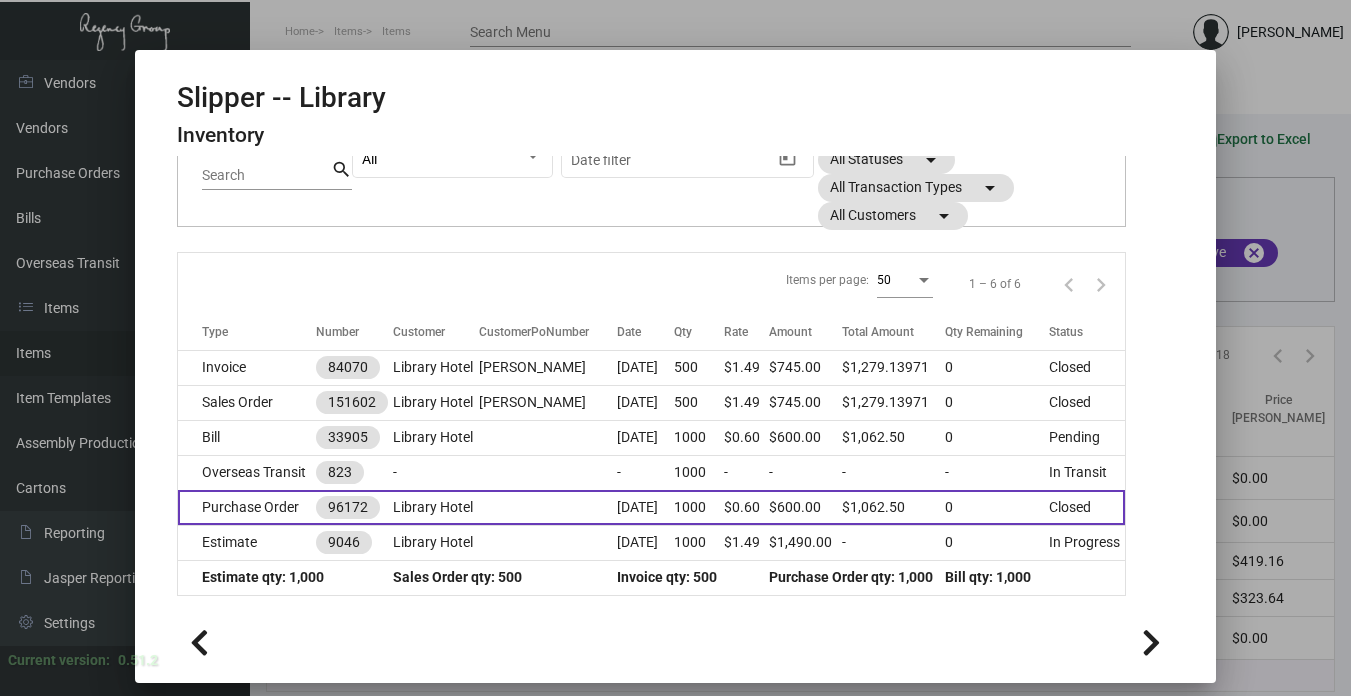 click at bounding box center (548, 507) 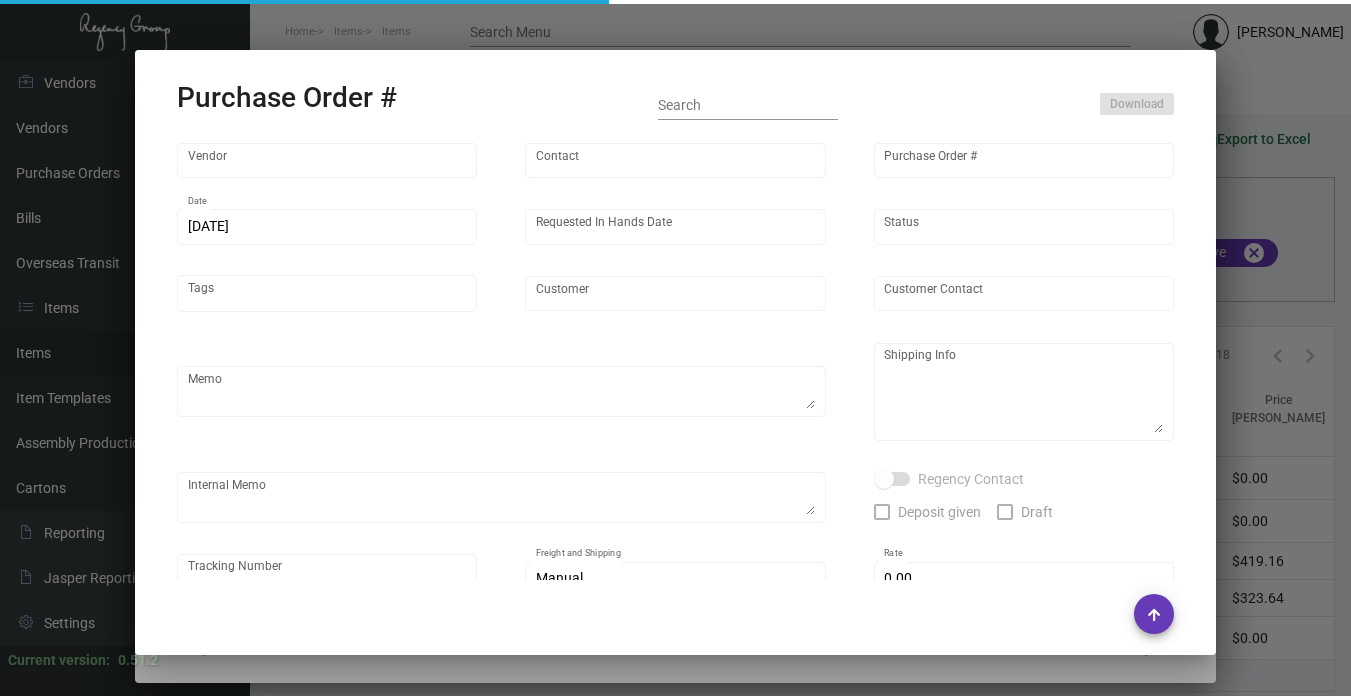type on "Hangzhou Lefan Leisure Product Co. LTD" 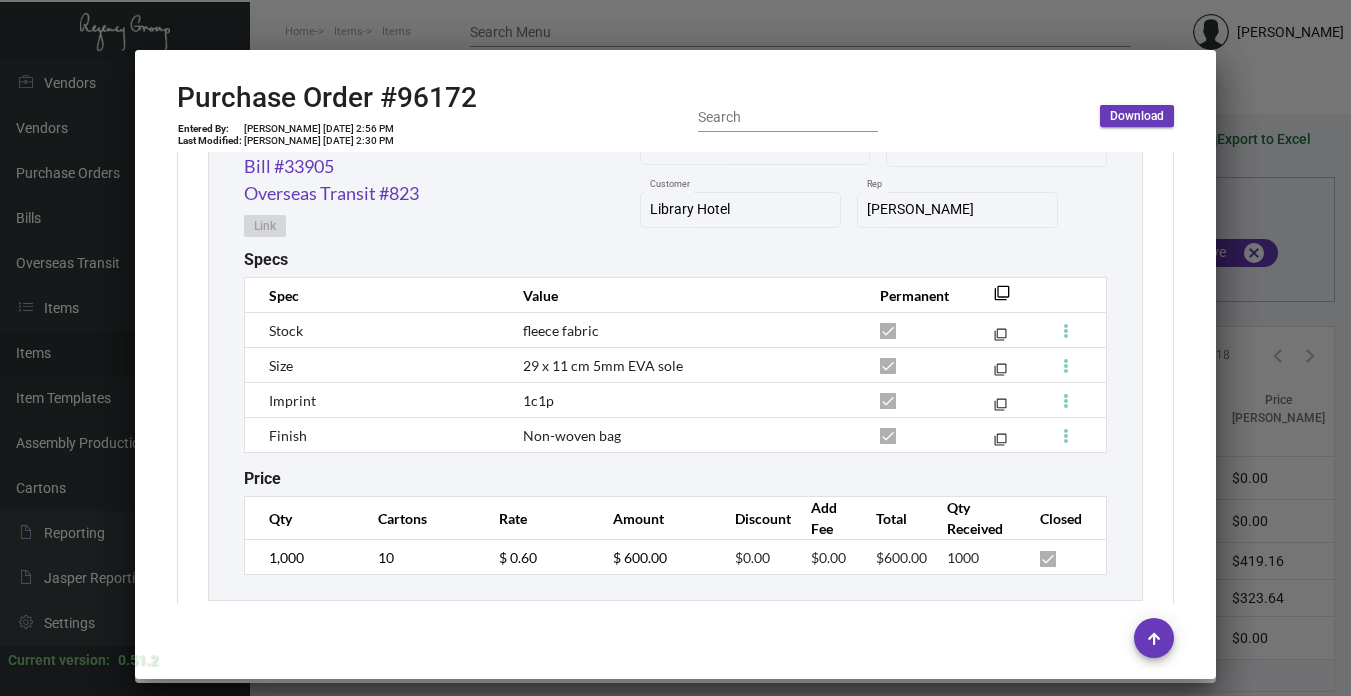 scroll, scrollTop: 1885, scrollLeft: 0, axis: vertical 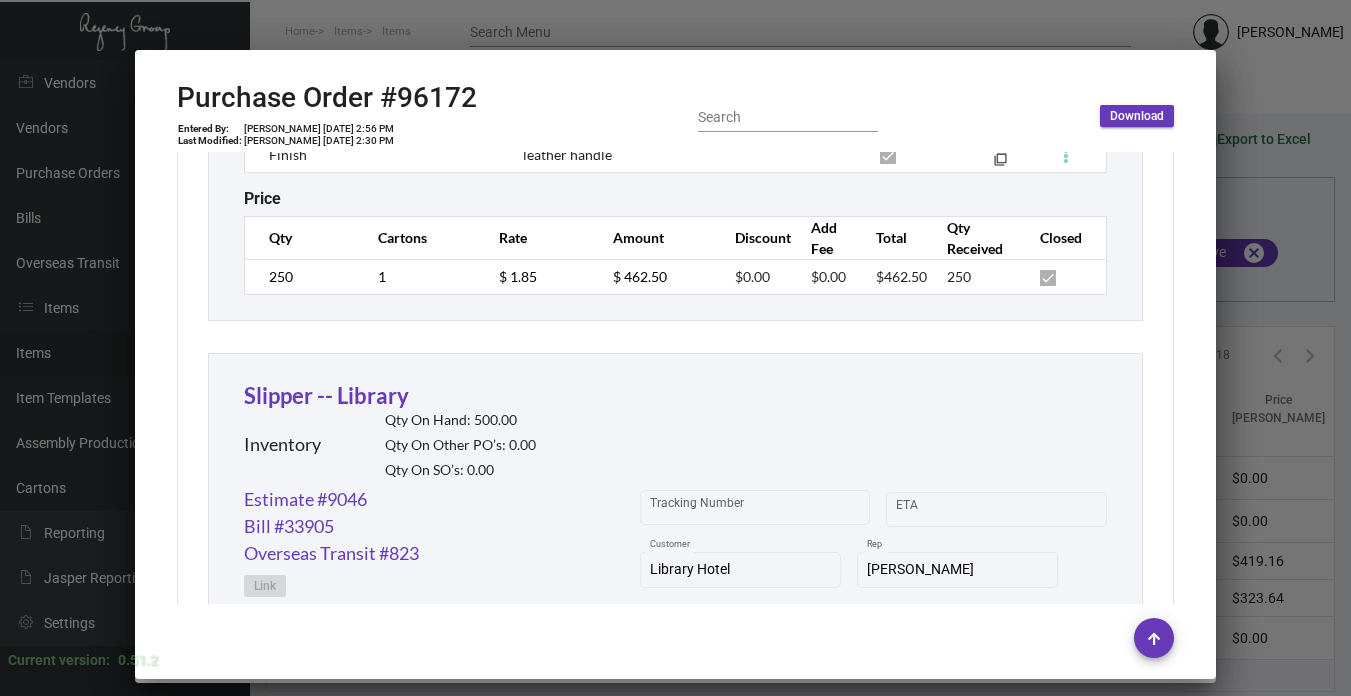 click at bounding box center (675, 348) 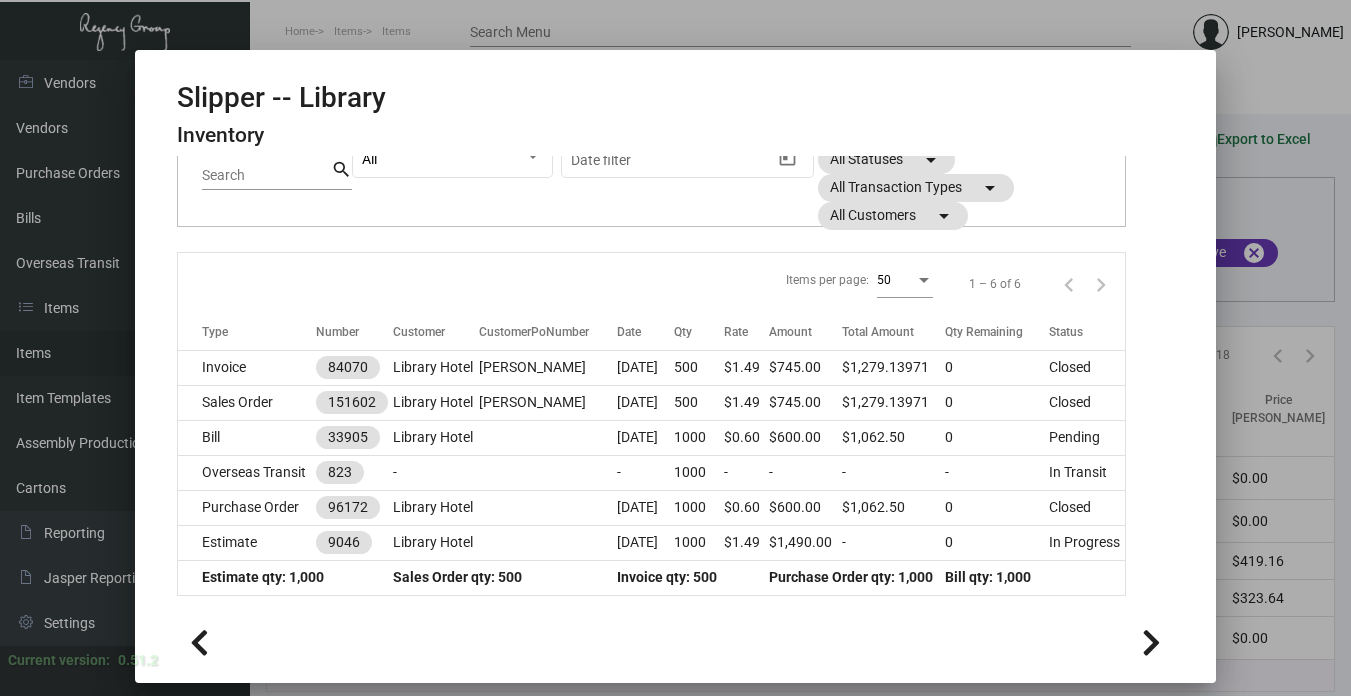 click at bounding box center [675, 348] 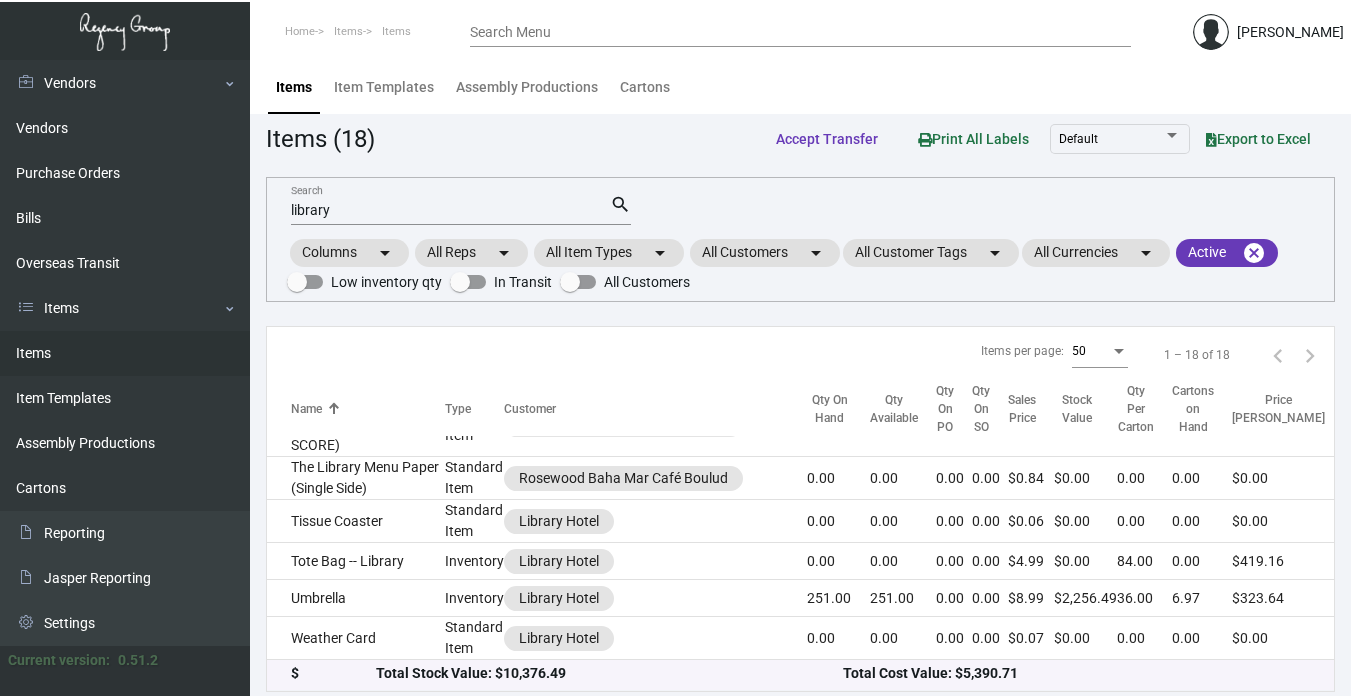 click on "Slipper -- Library" 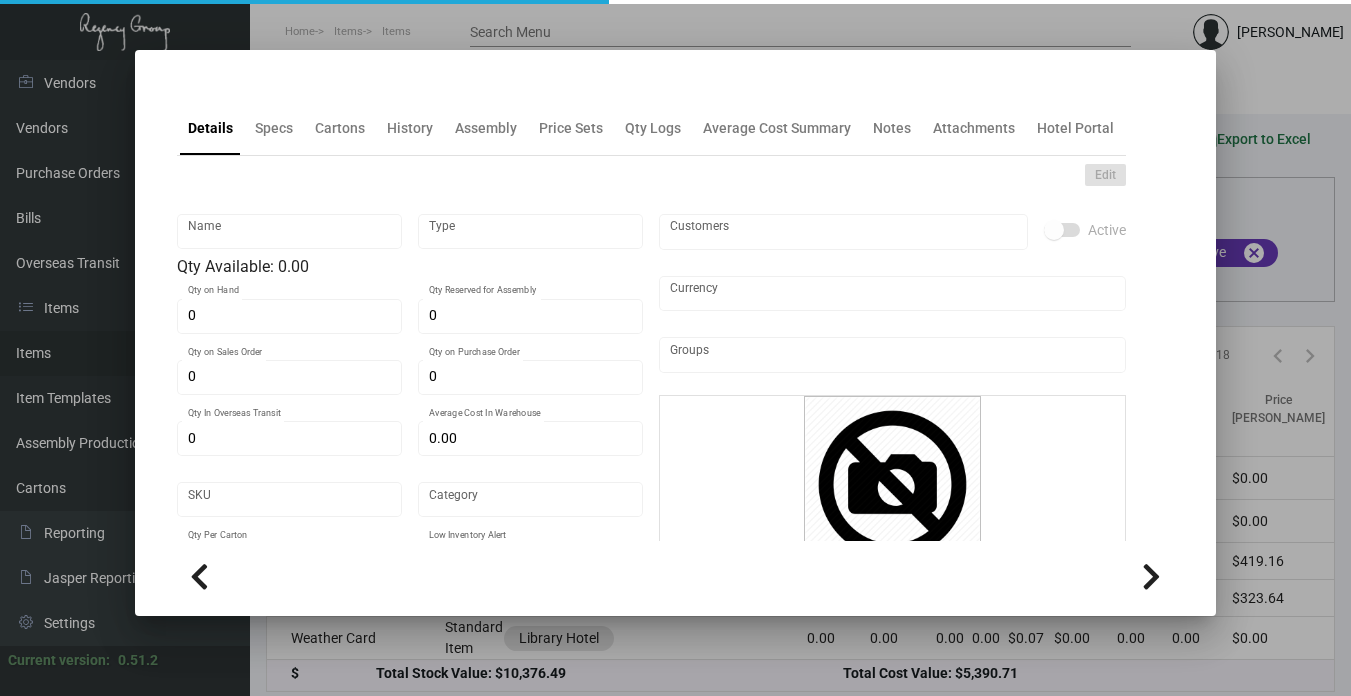 type on "Slipper -- Library" 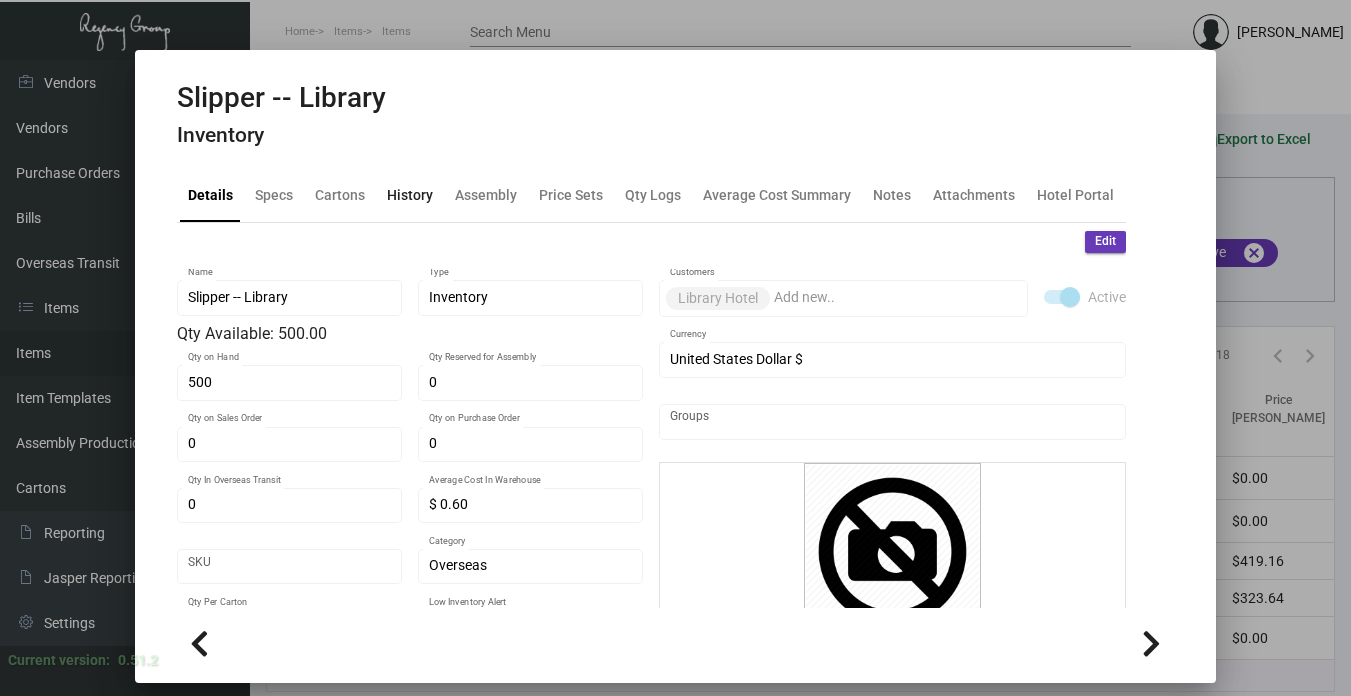 click on "History" at bounding box center [410, 194] 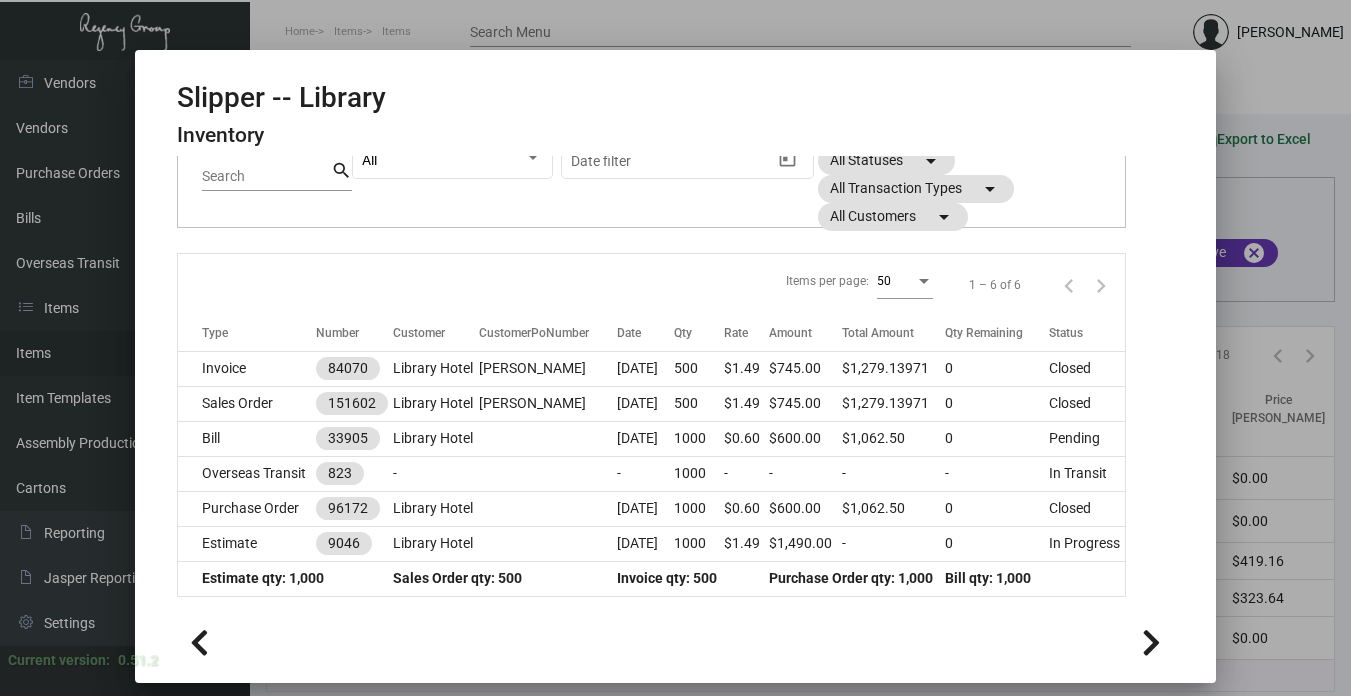 scroll, scrollTop: 182, scrollLeft: 0, axis: vertical 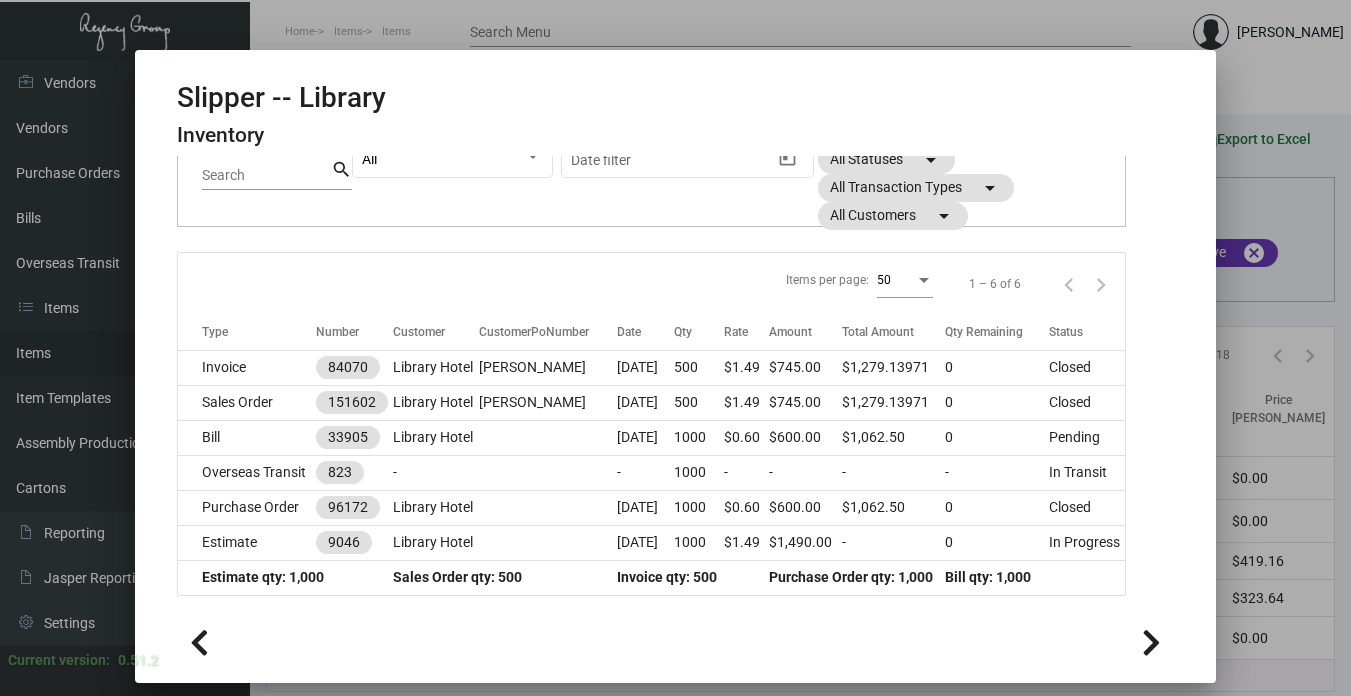 click at bounding box center (675, 348) 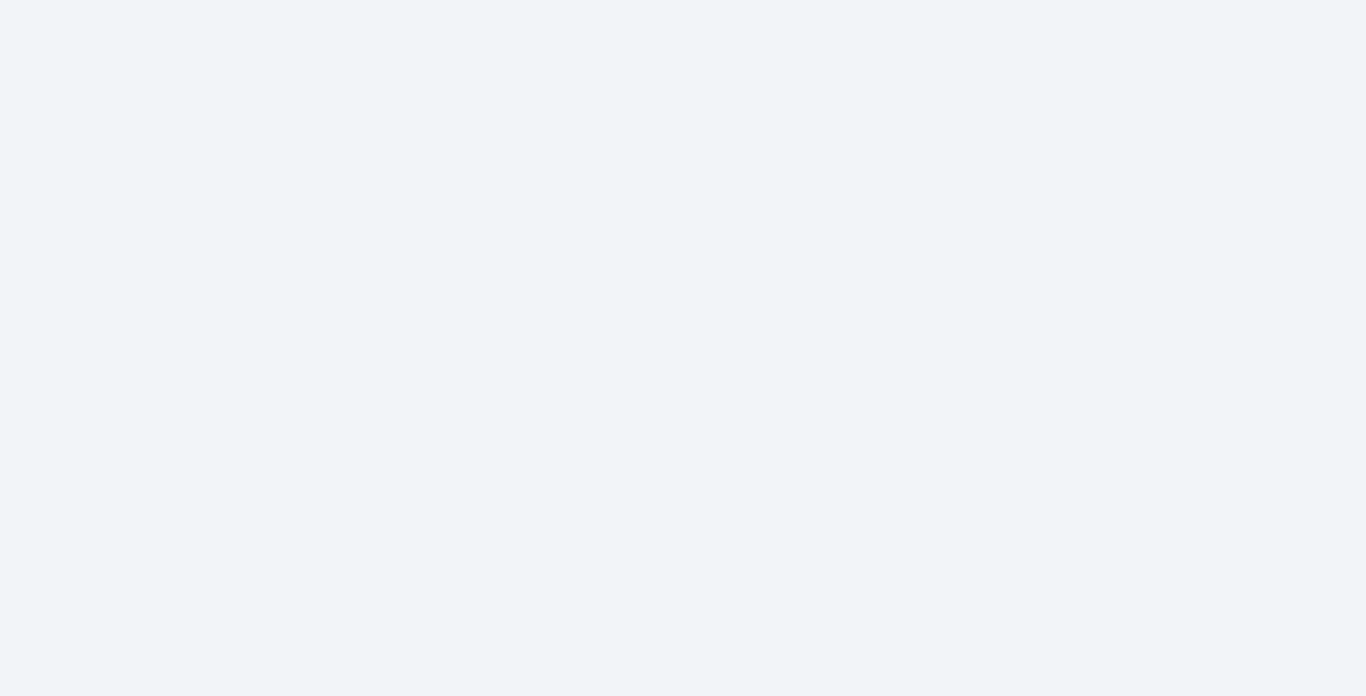 scroll, scrollTop: 0, scrollLeft: 0, axis: both 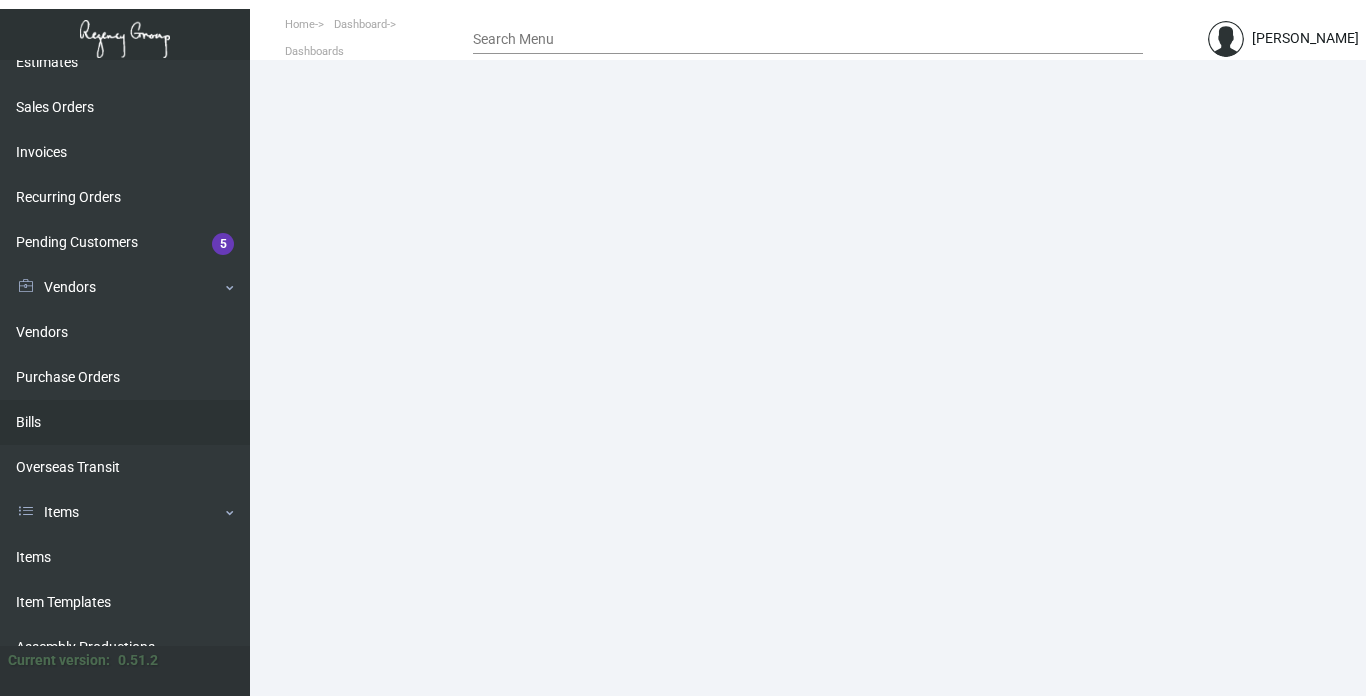 drag, startPoint x: 40, startPoint y: 550, endPoint x: 188, endPoint y: 424, distance: 194.37077 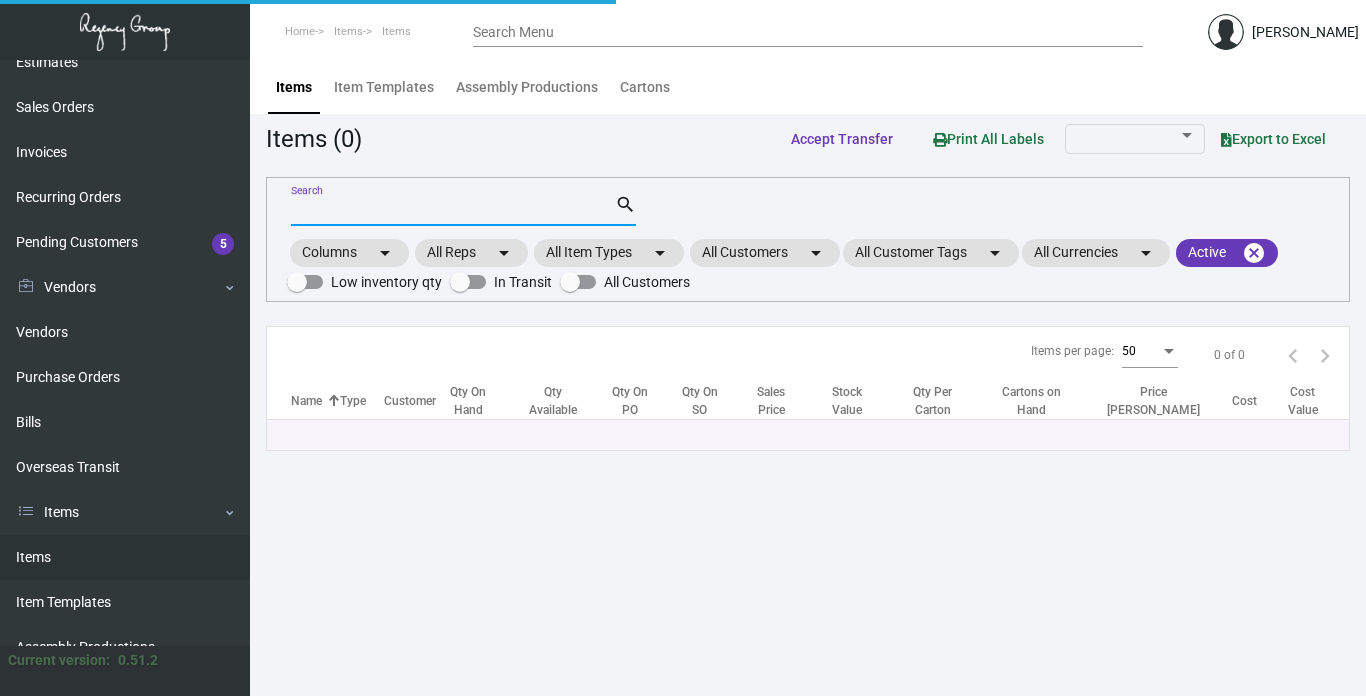 click on "Search" at bounding box center [453, 211] 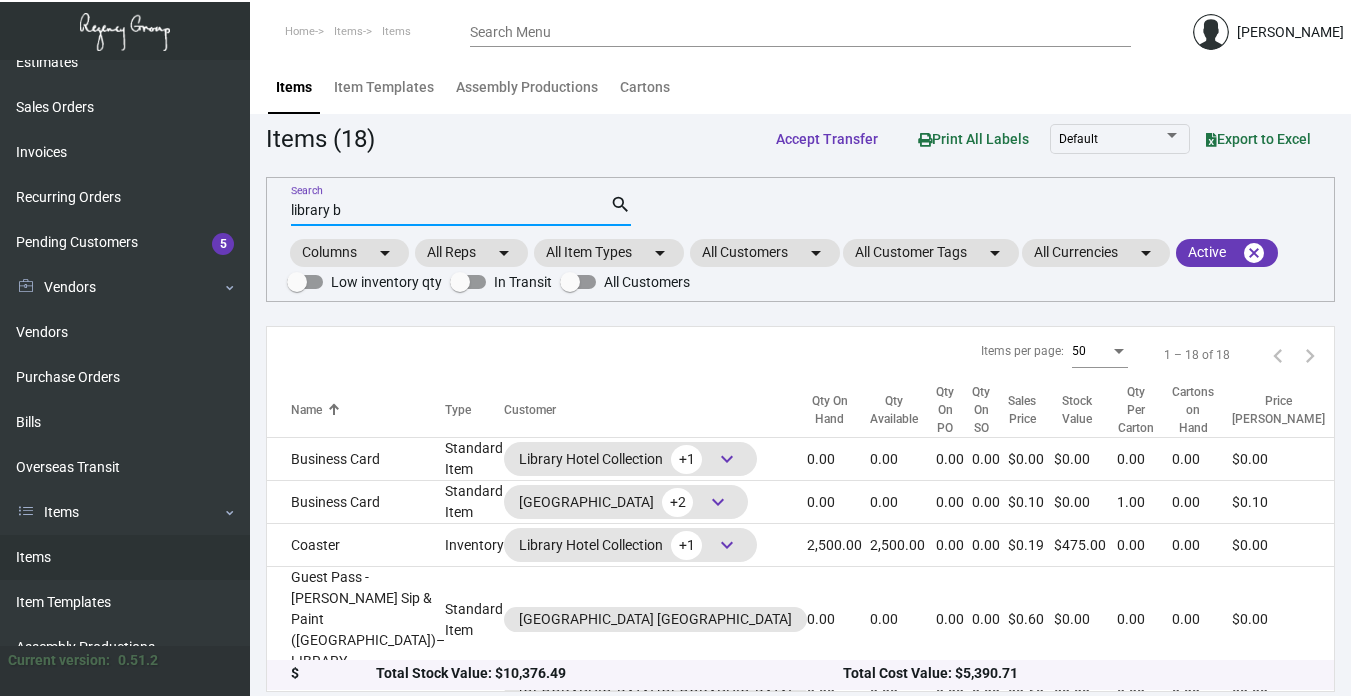 type on "library b" 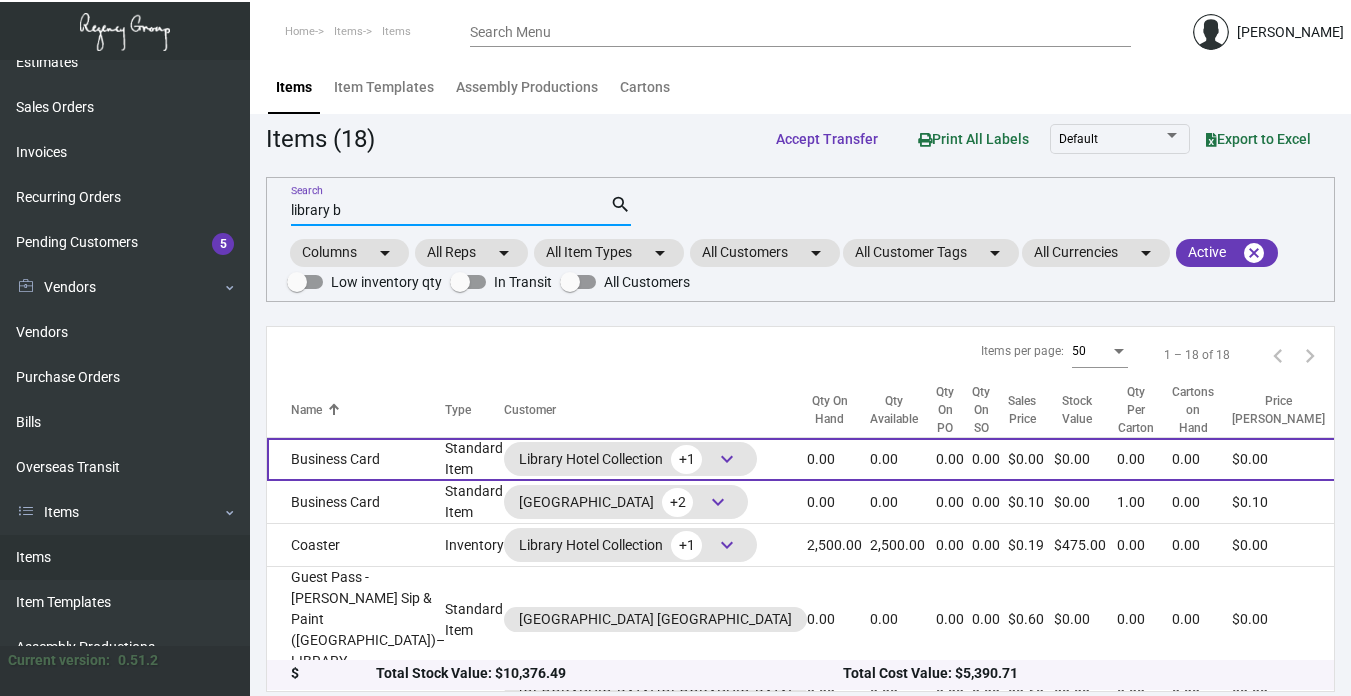 click on "Standard Item" 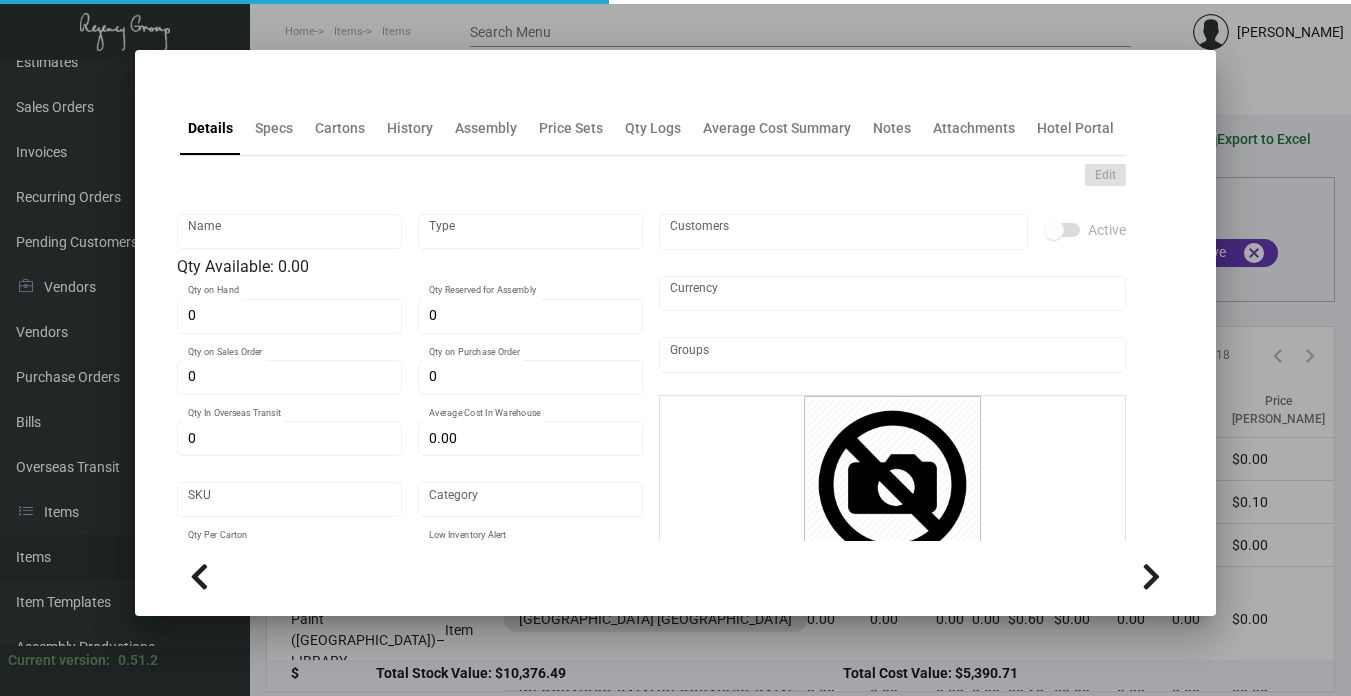 type on "Business Card" 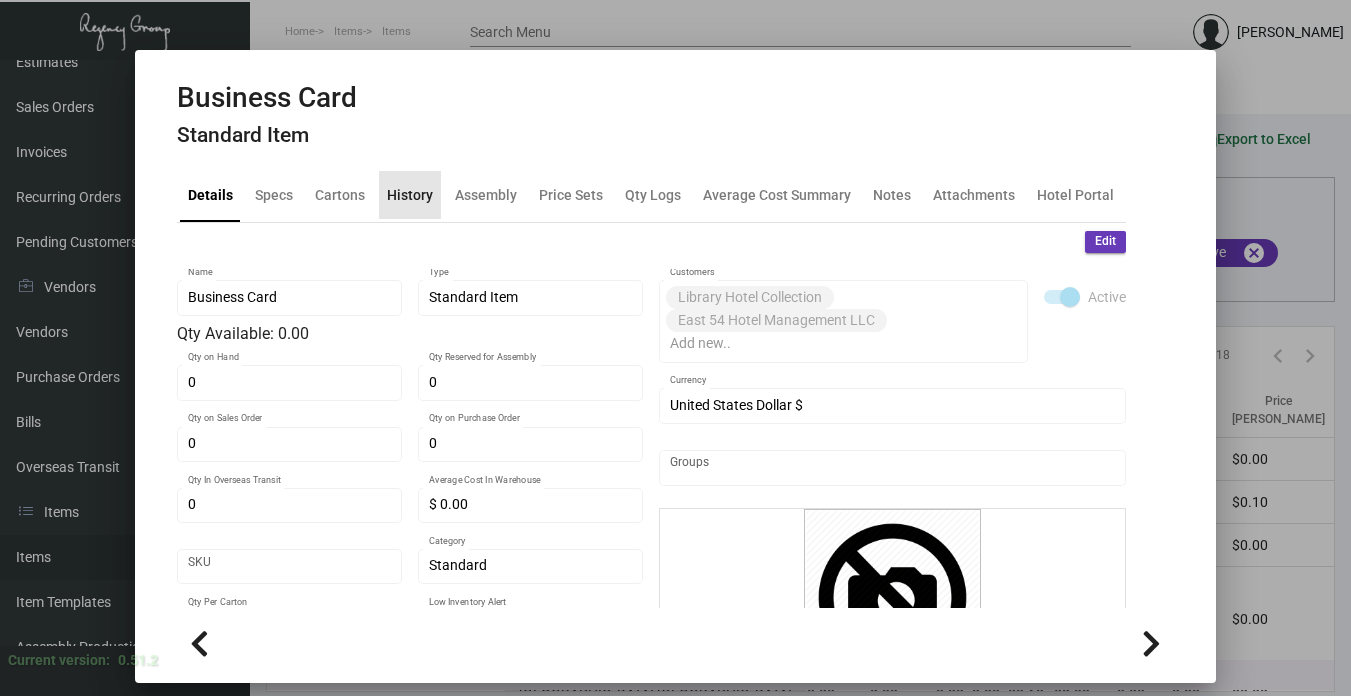 click on "History" at bounding box center (410, 194) 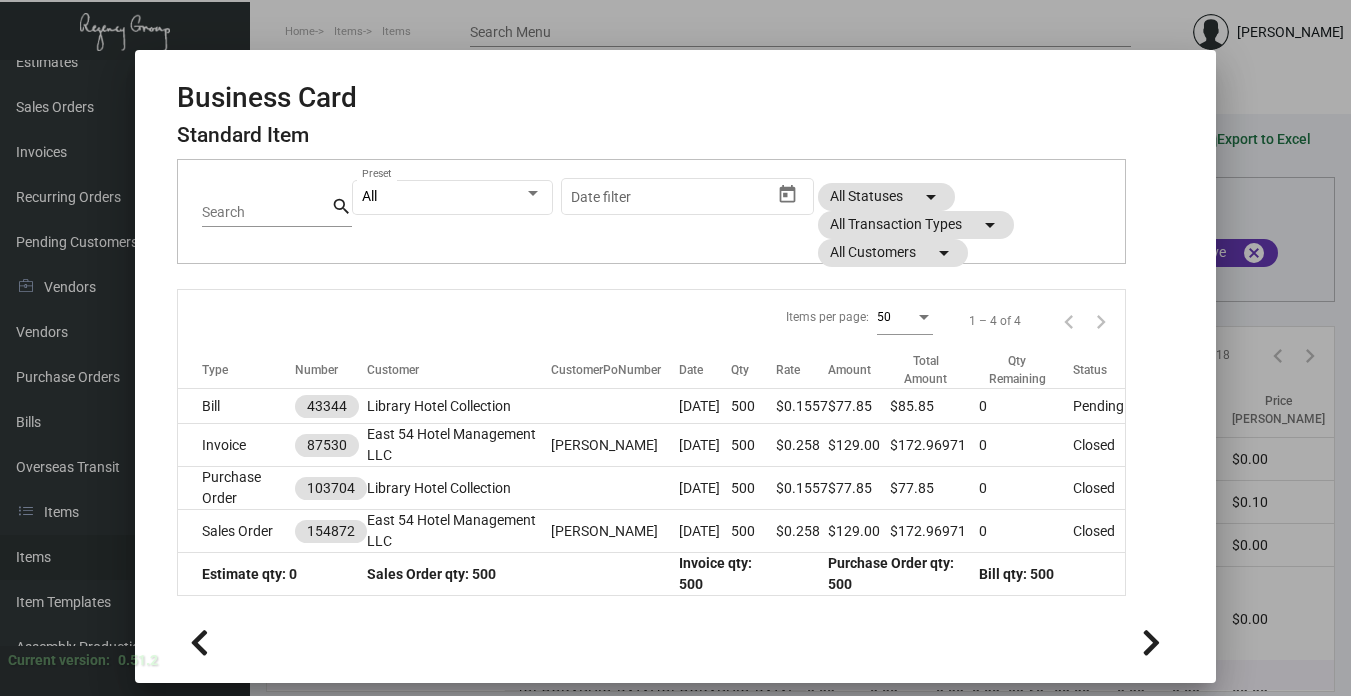 scroll, scrollTop: 153, scrollLeft: 0, axis: vertical 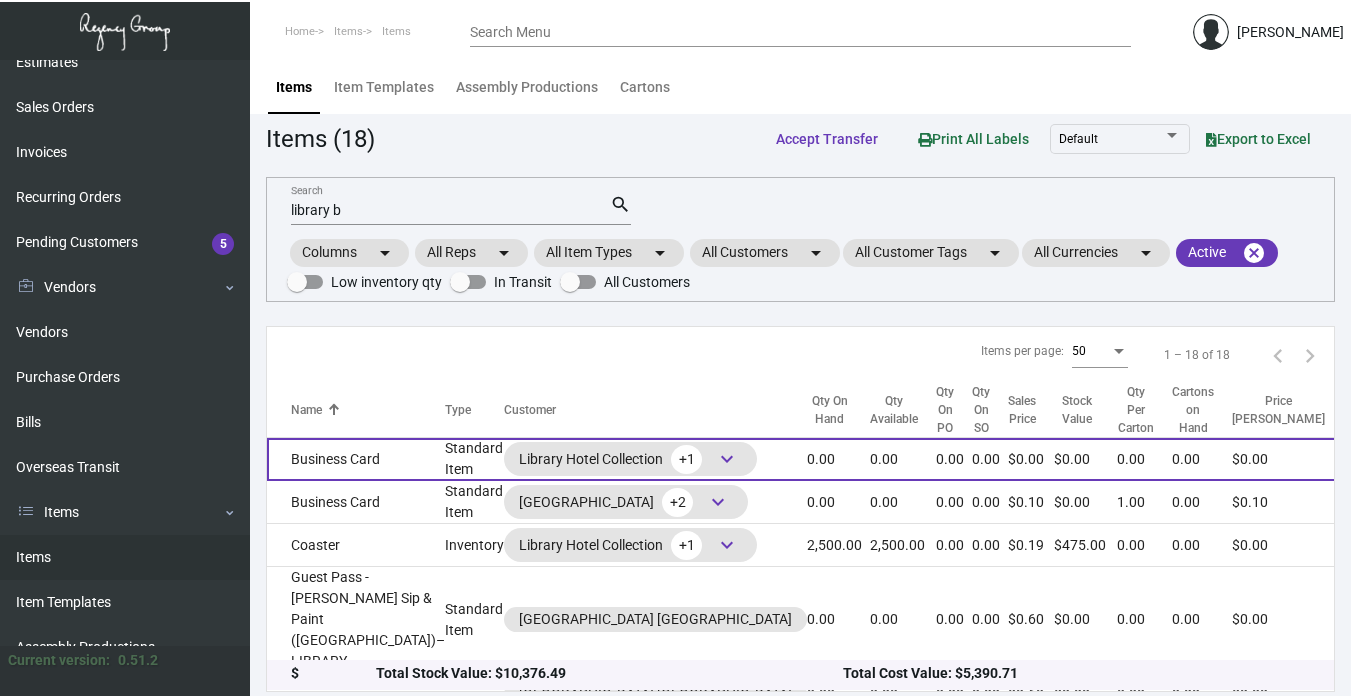 click on "Business Card" 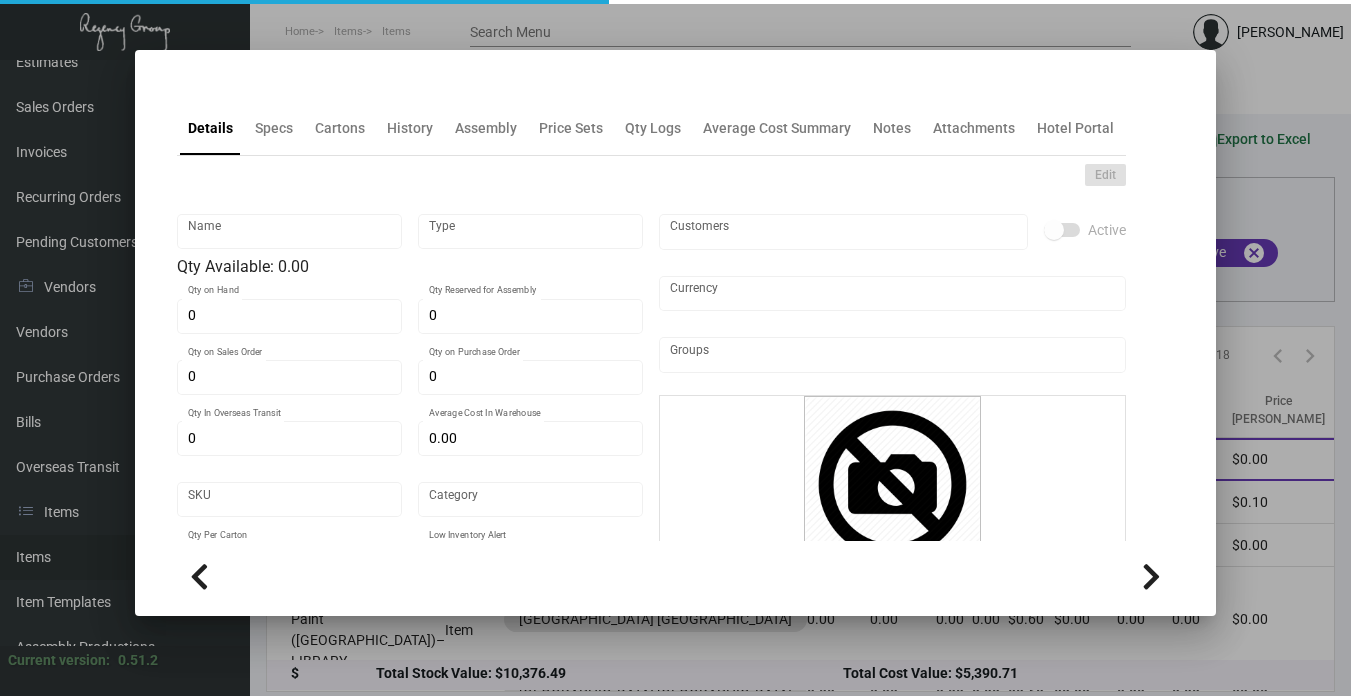 type on "Business Card" 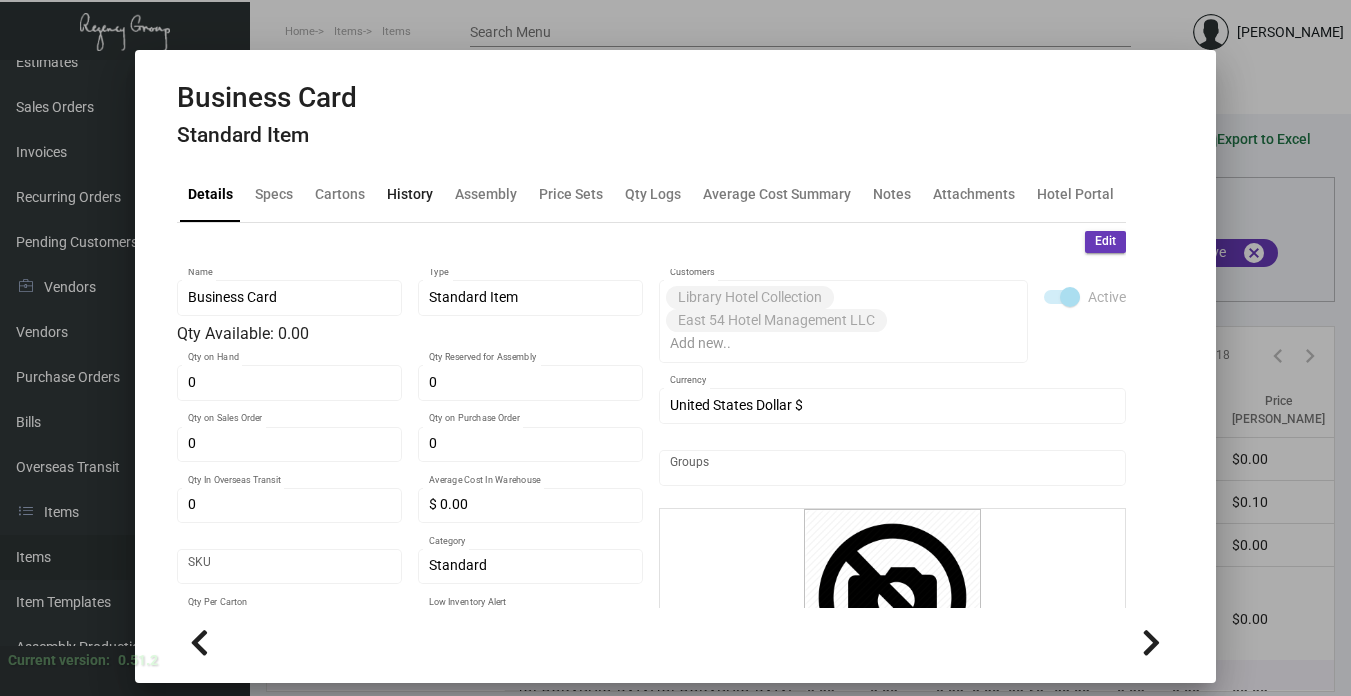 click on "History" at bounding box center (410, 194) 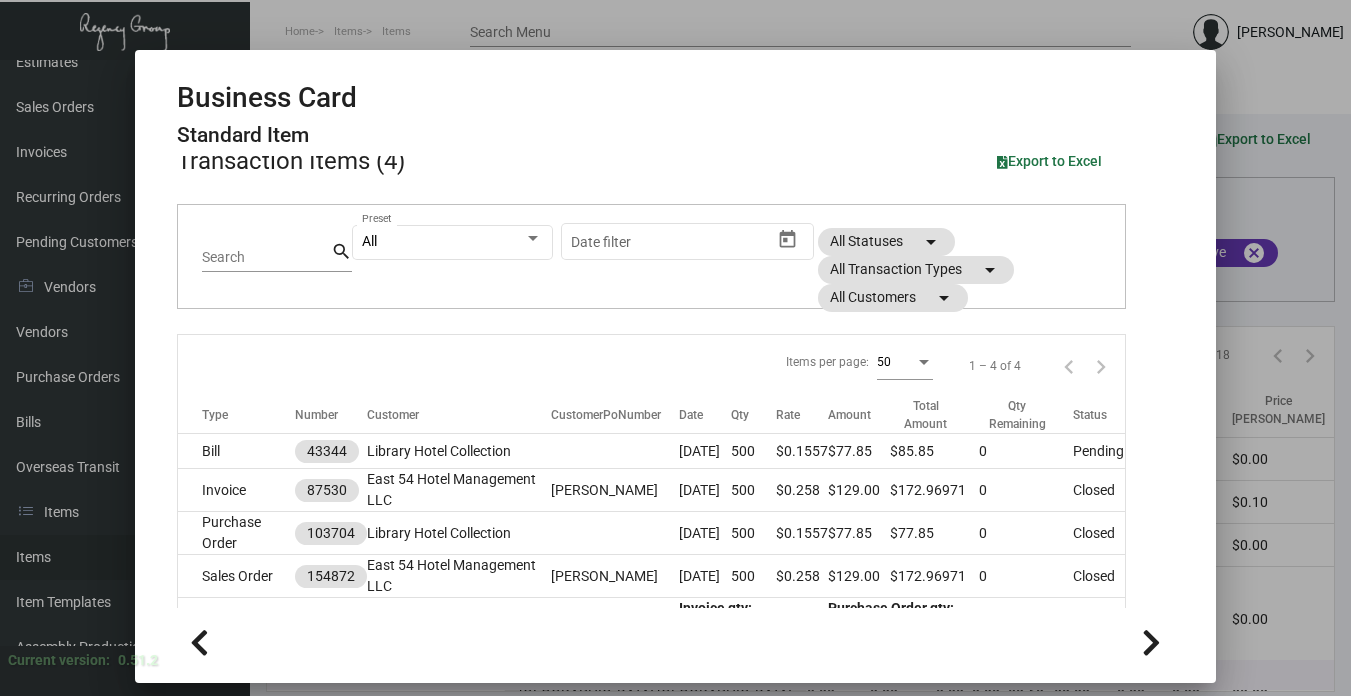 scroll, scrollTop: 153, scrollLeft: 0, axis: vertical 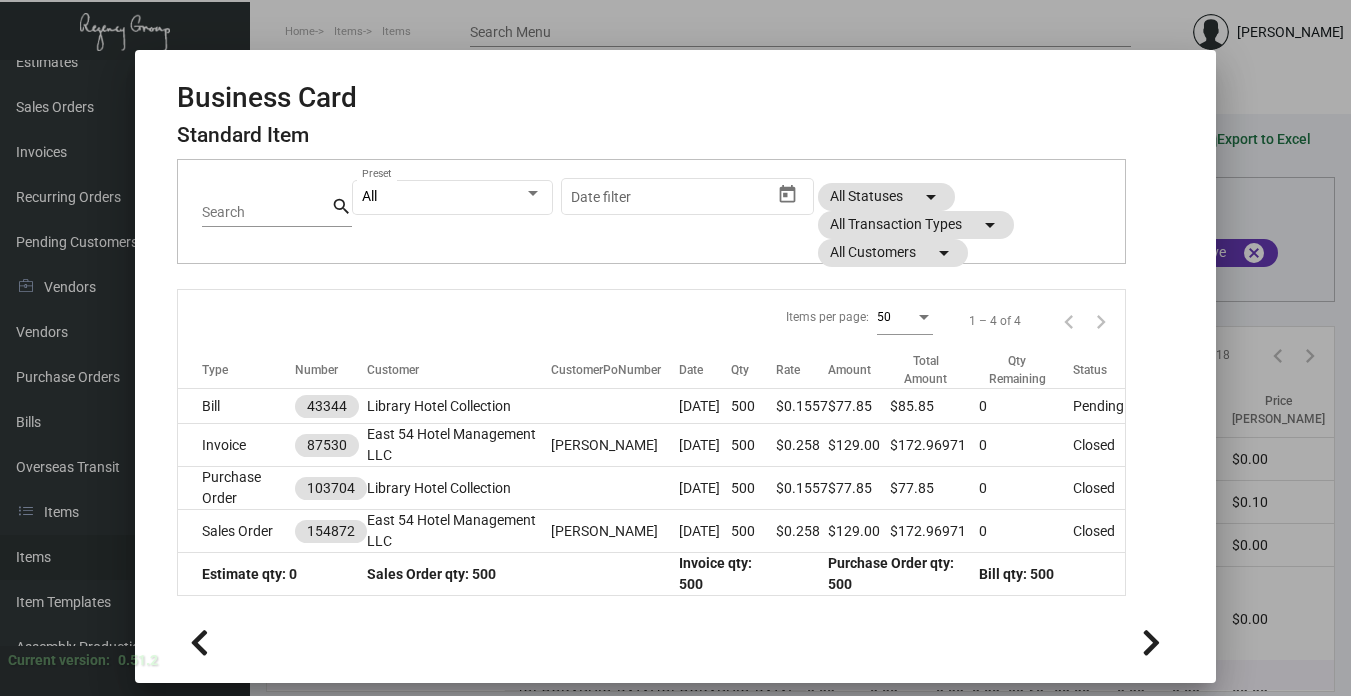 click at bounding box center (675, 348) 